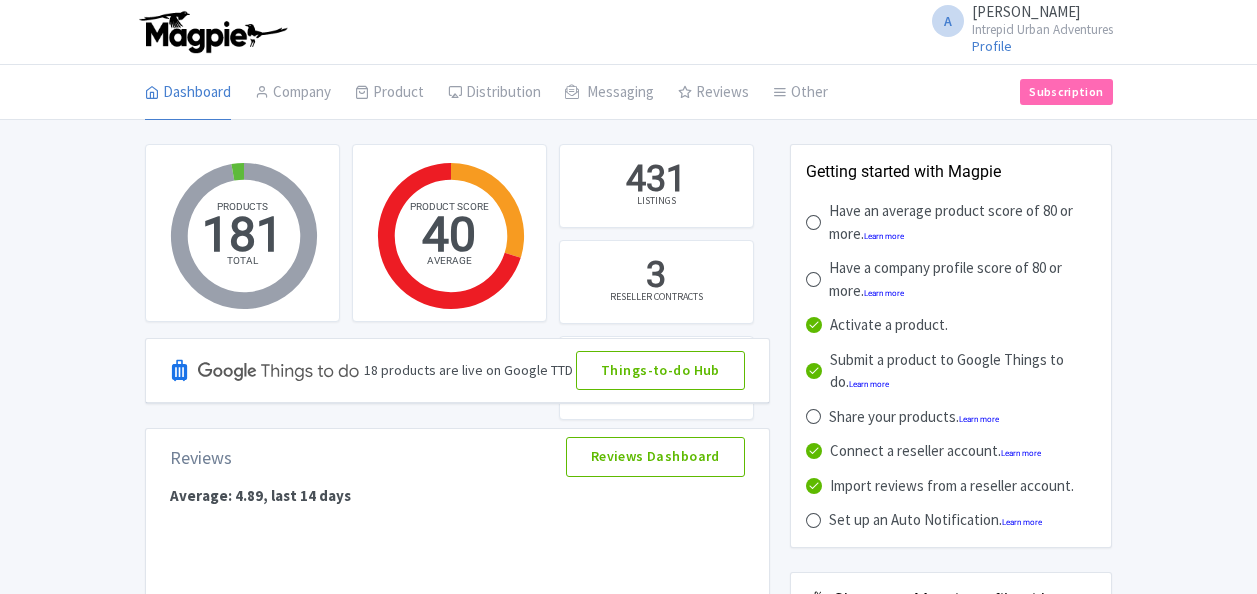 scroll, scrollTop: 0, scrollLeft: 0, axis: both 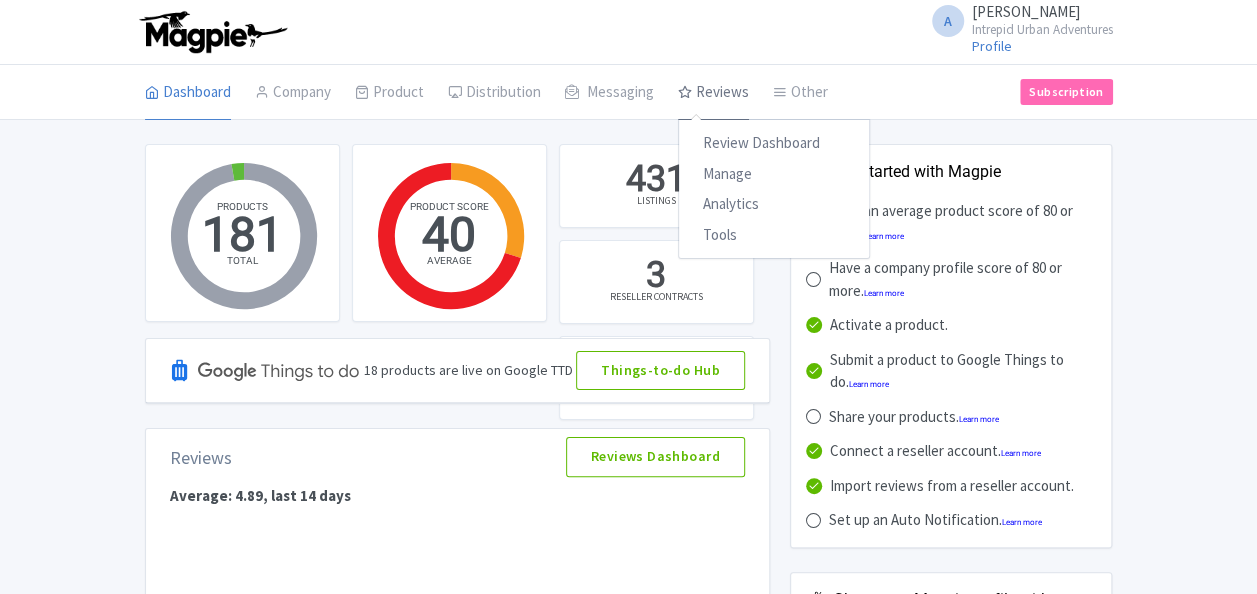 click on "Reviews" at bounding box center [713, 93] 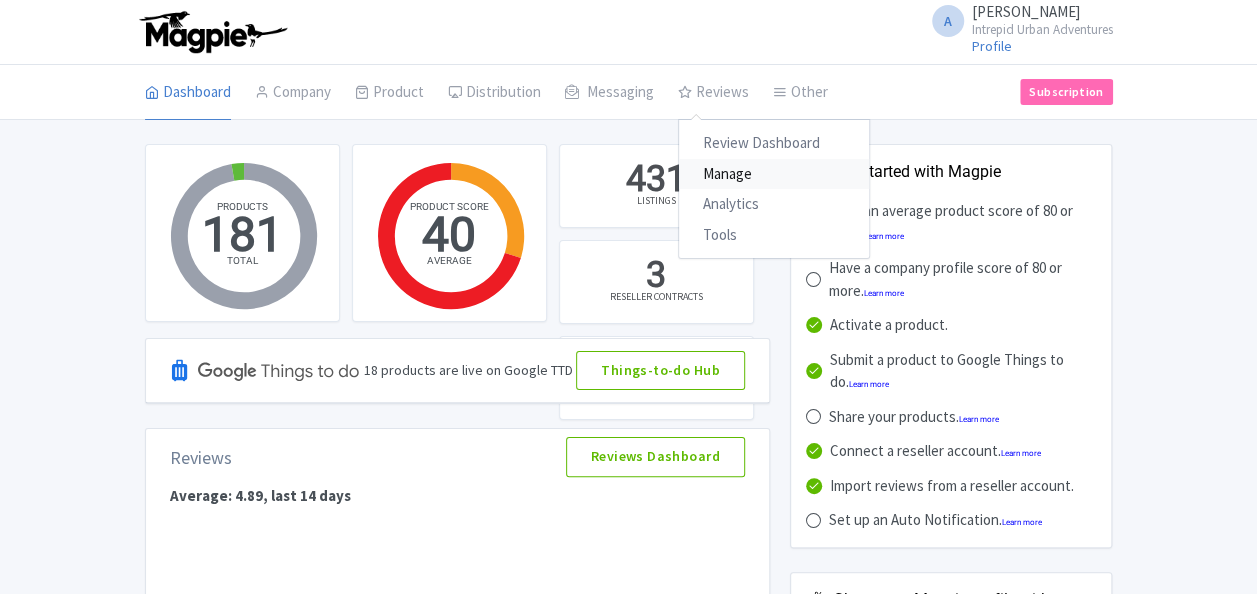 click on "Manage" at bounding box center (774, 174) 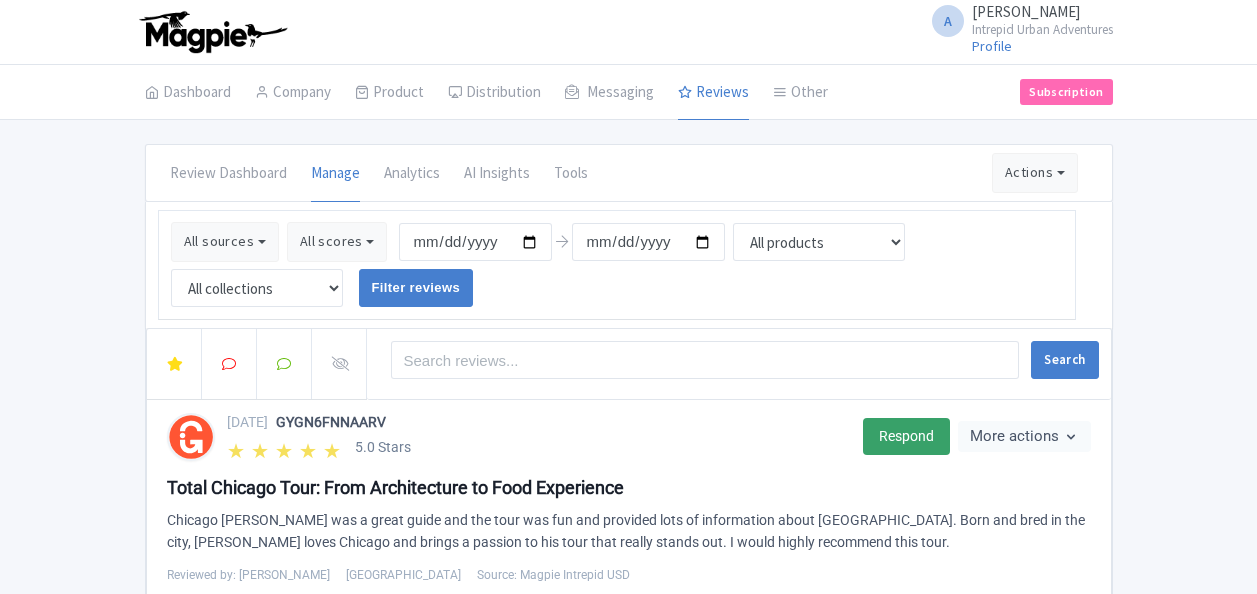 scroll, scrollTop: 0, scrollLeft: 0, axis: both 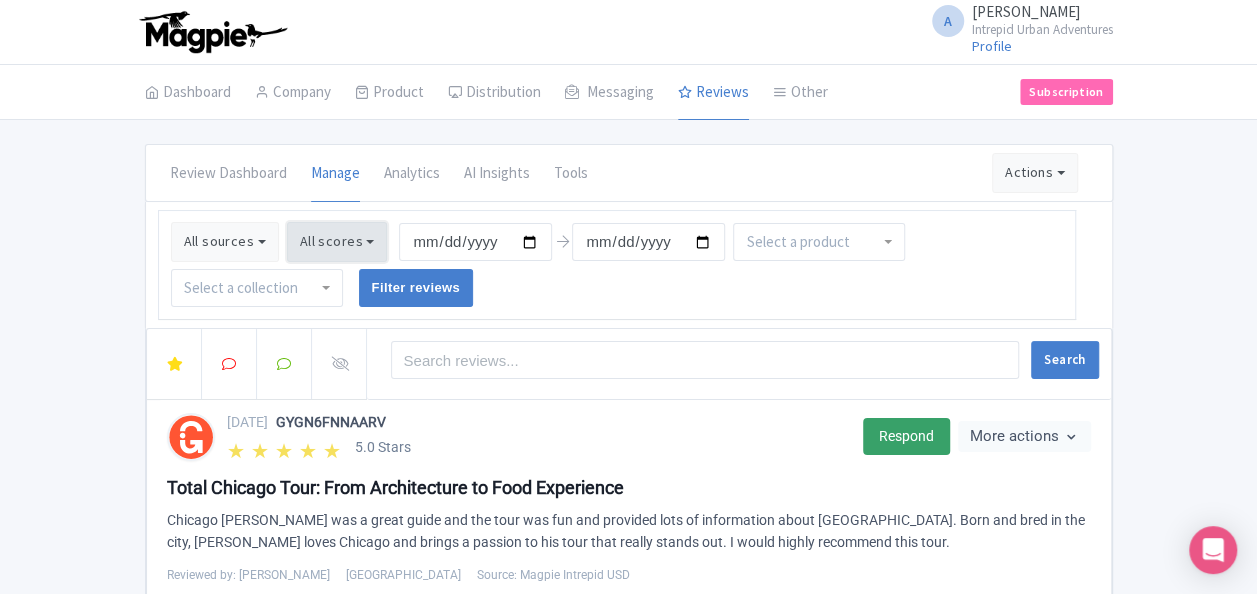 click on "All scores" at bounding box center (337, 242) 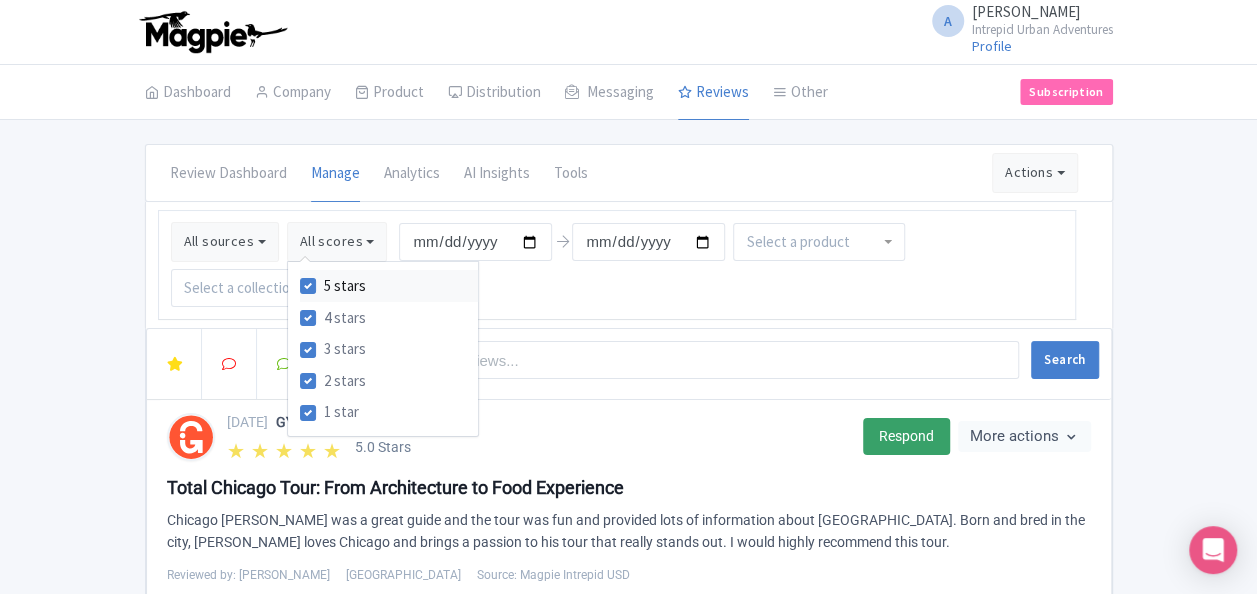 click on "5 stars" at bounding box center (345, 286) 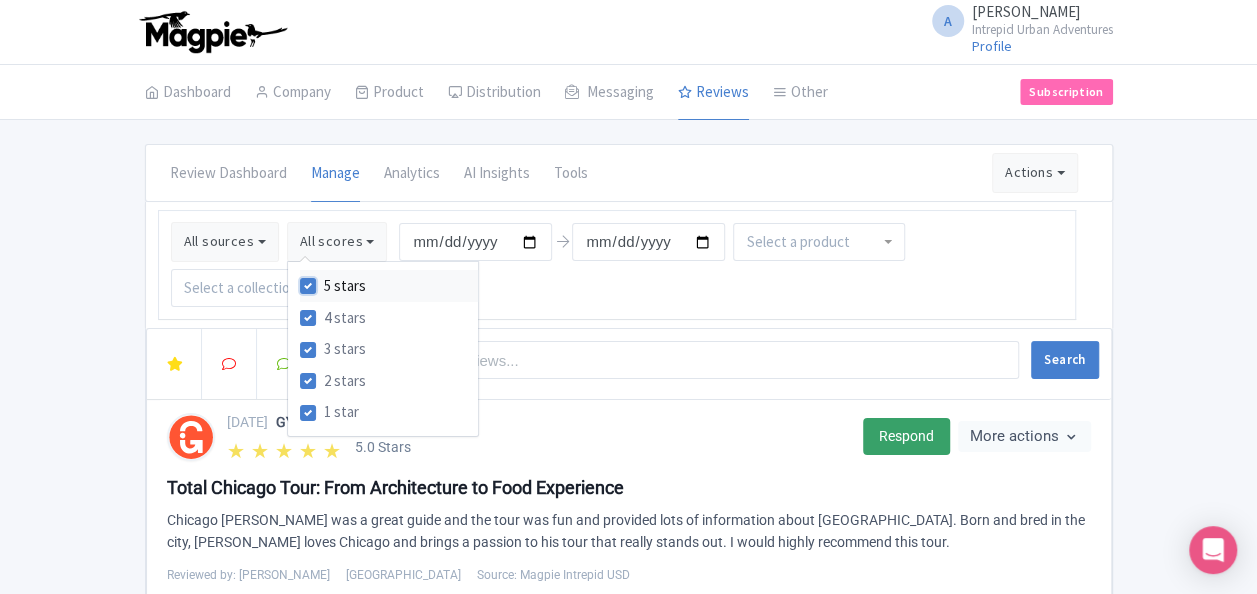 click on "5 stars" at bounding box center [330, 280] 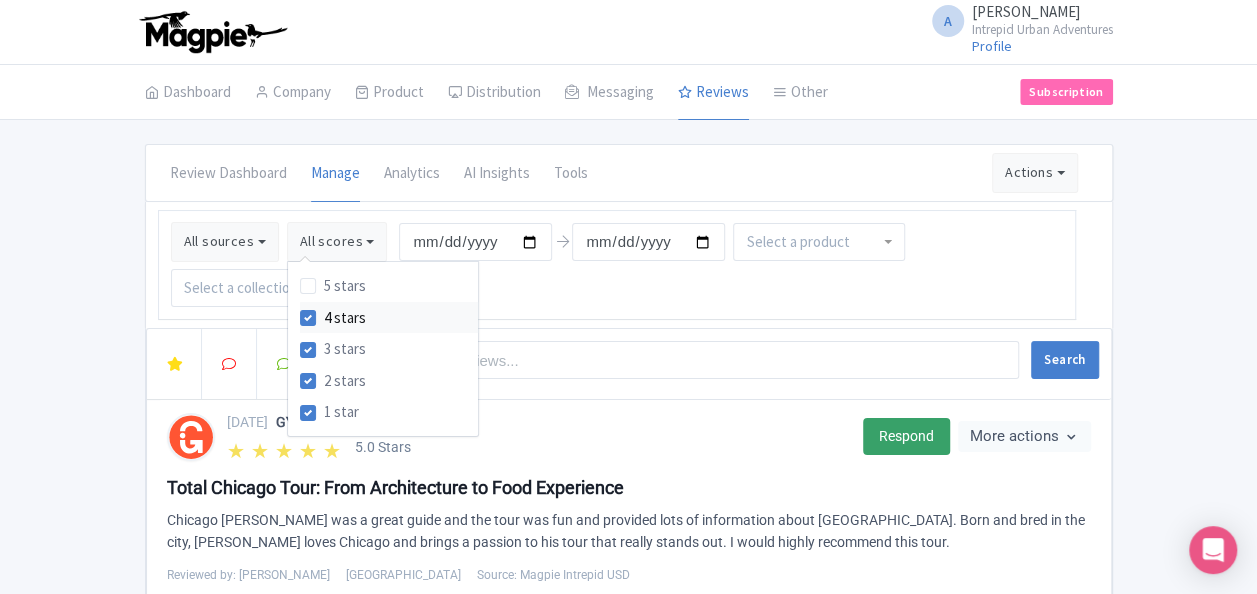 click on "4 stars" at bounding box center (345, 318) 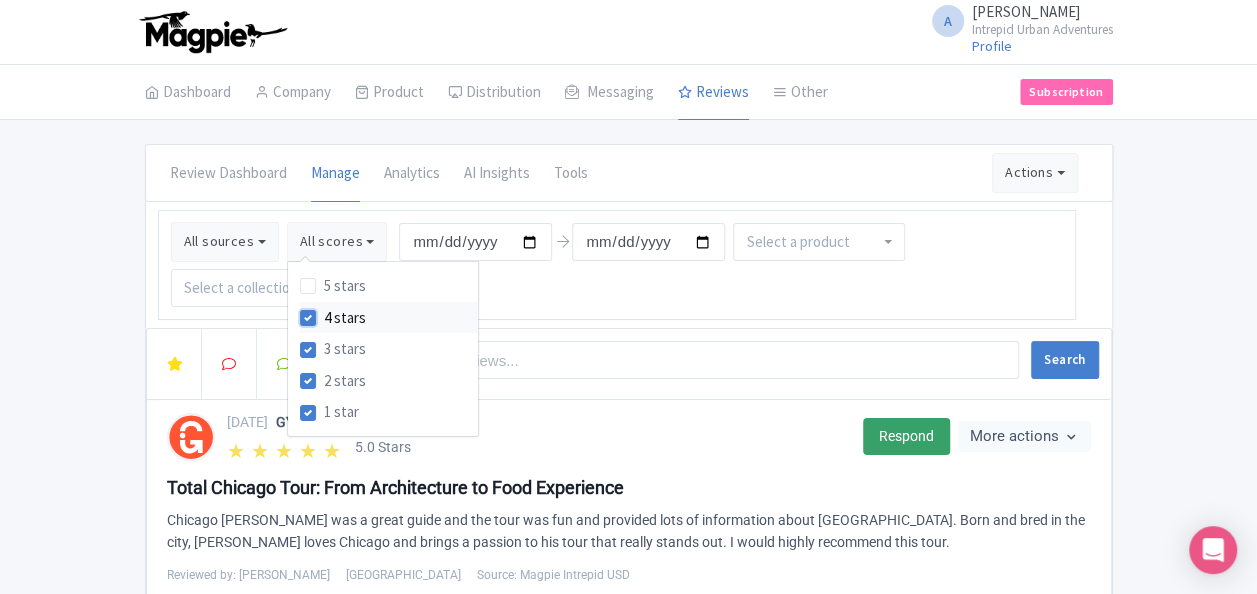 click on "4 stars" at bounding box center [330, 312] 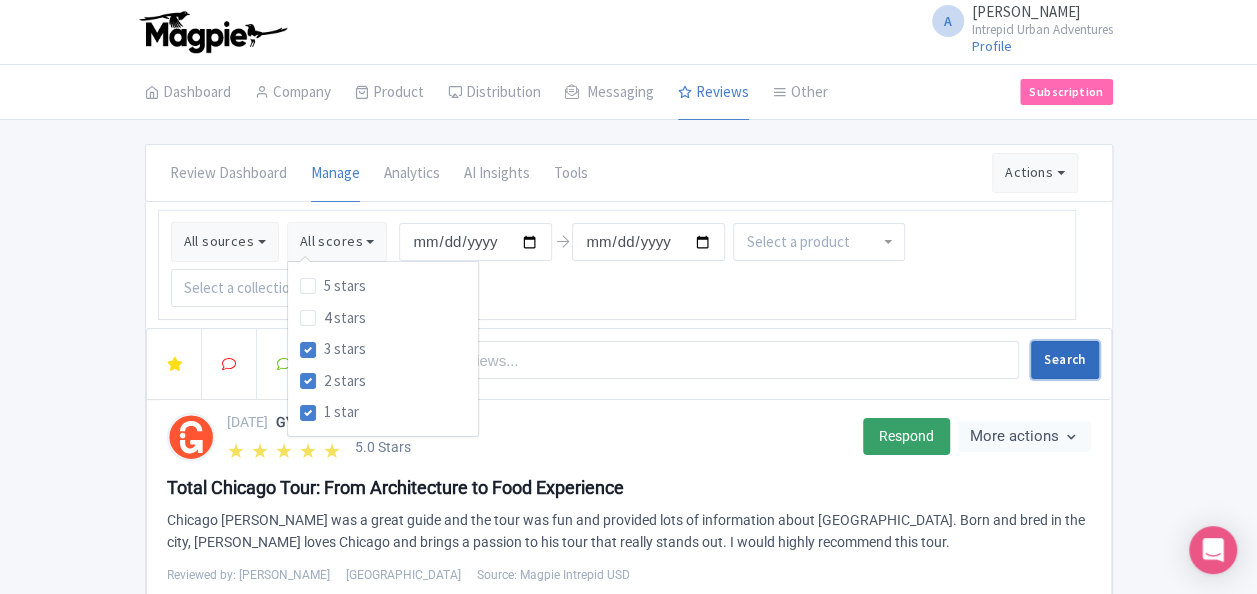 click on "Search" at bounding box center (1064, 360) 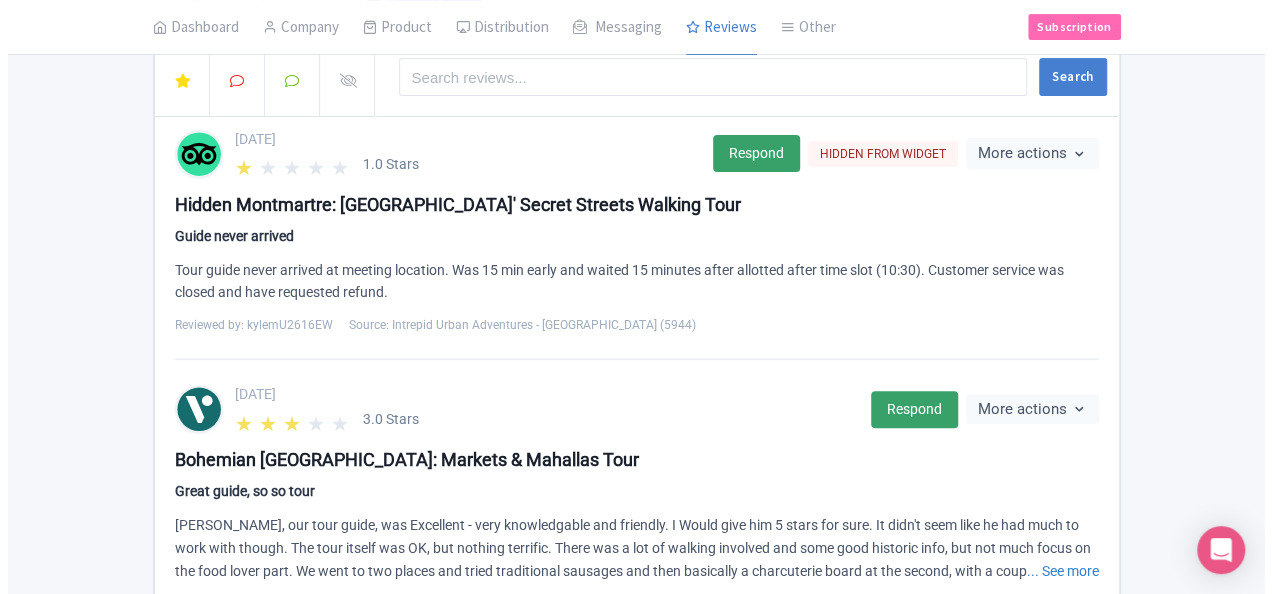 scroll, scrollTop: 500, scrollLeft: 0, axis: vertical 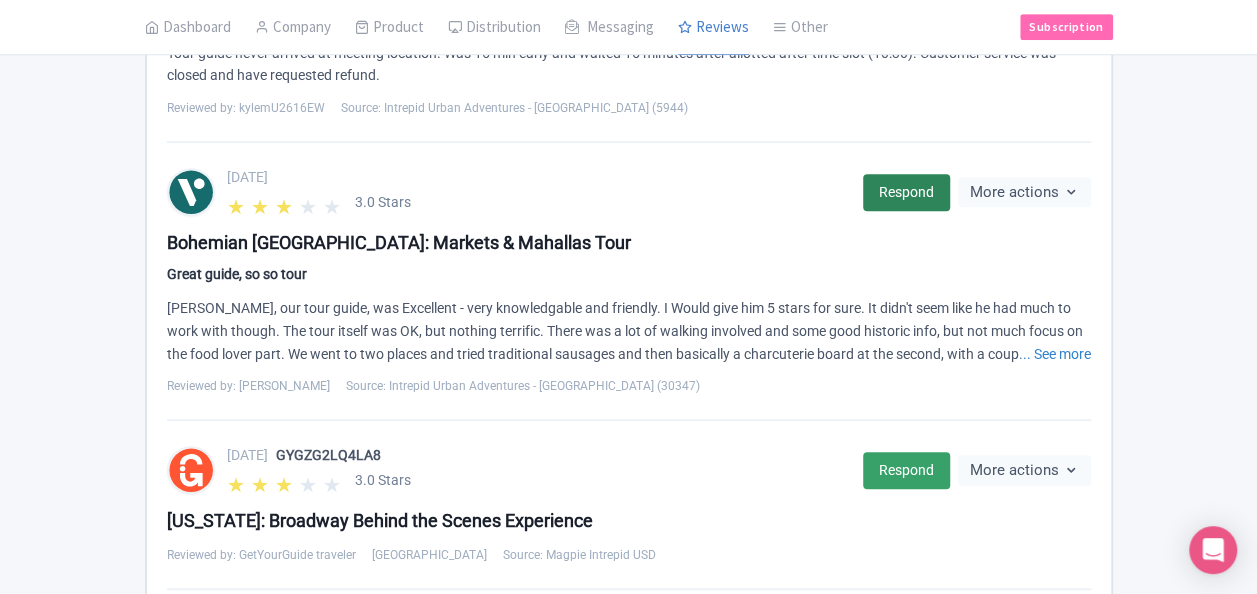 click on "Respond" at bounding box center (906, 192) 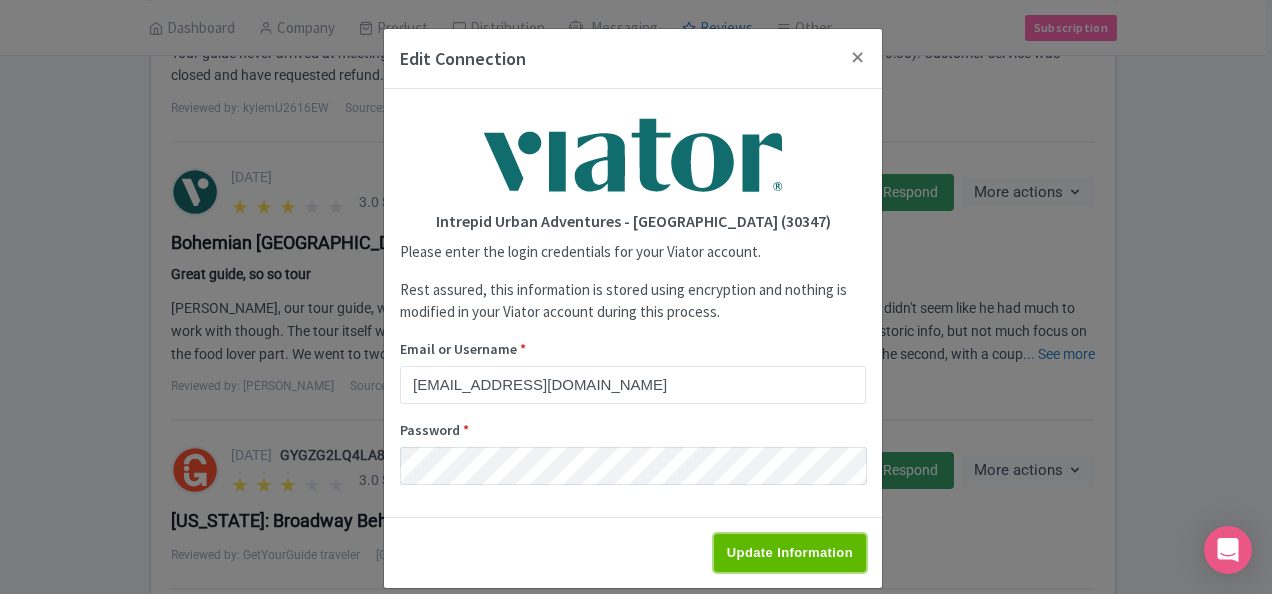 click on "Update Information" at bounding box center [790, 553] 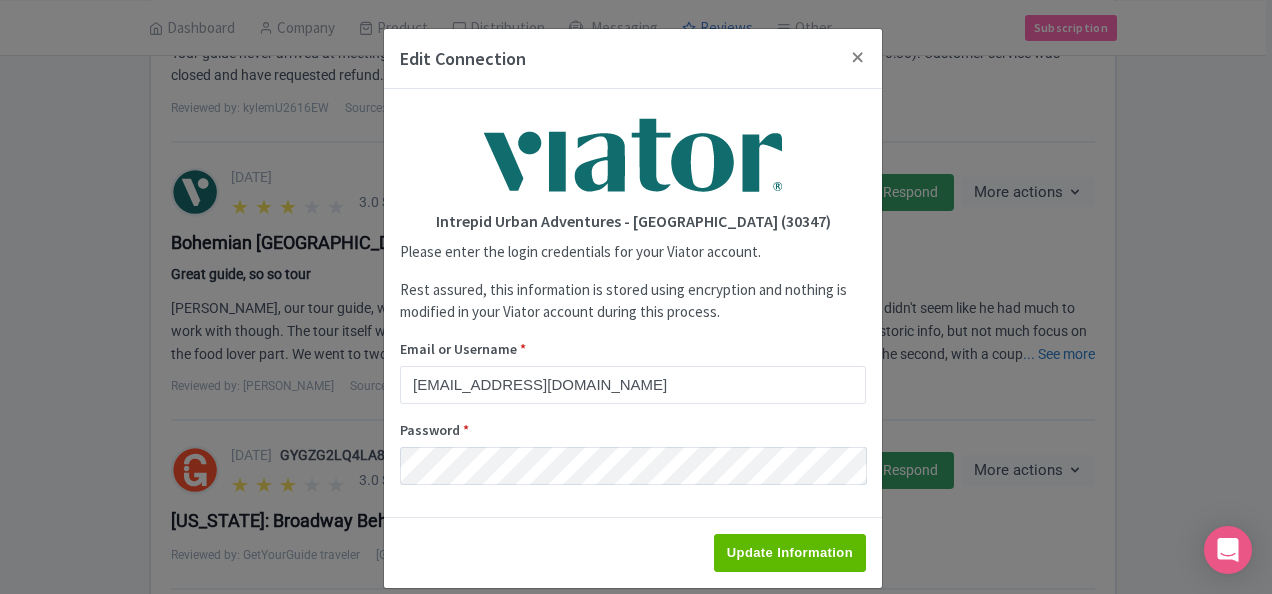 type on "Saving..." 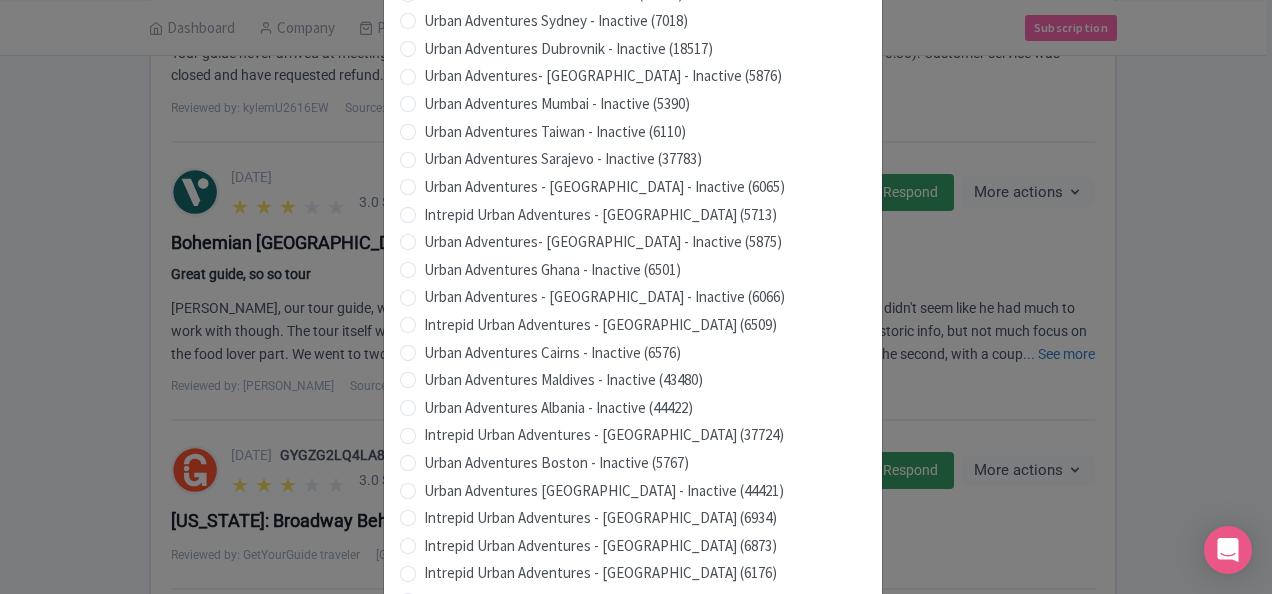 scroll, scrollTop: 2059, scrollLeft: 0, axis: vertical 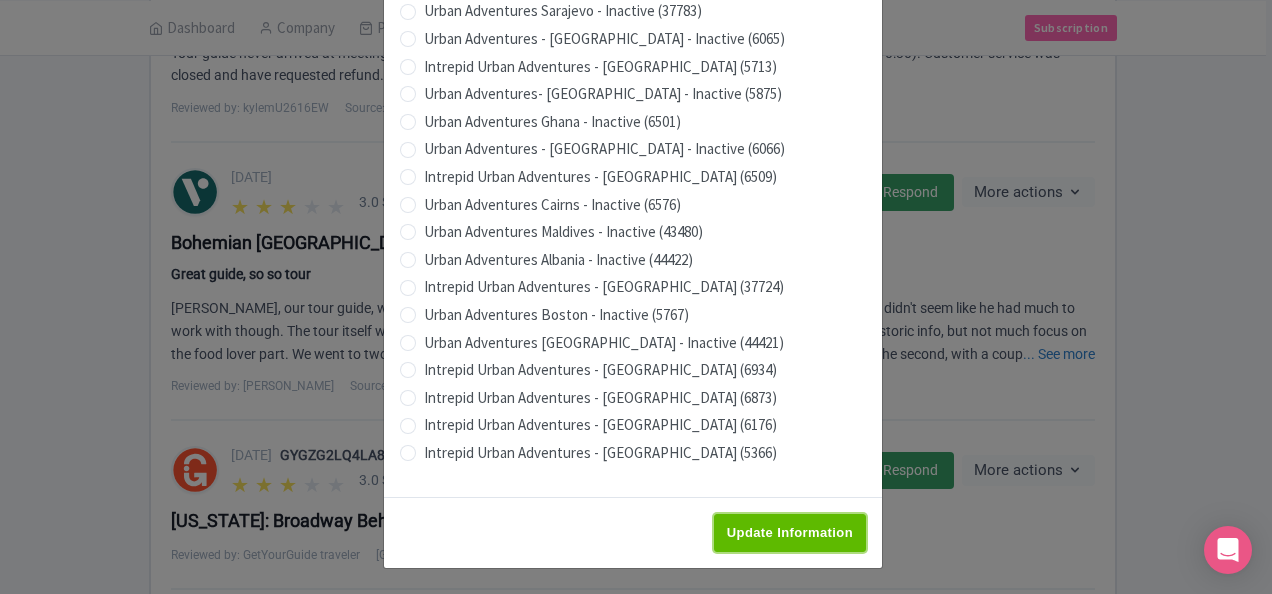 click on "Update Information" at bounding box center (790, 533) 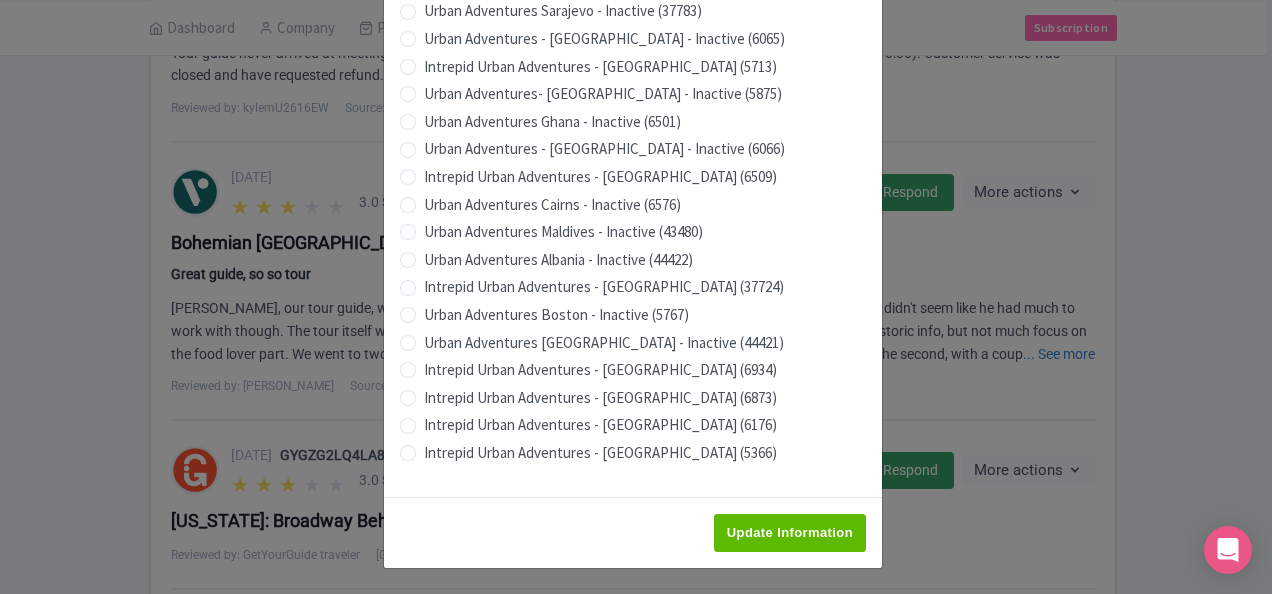 type on "Saving..." 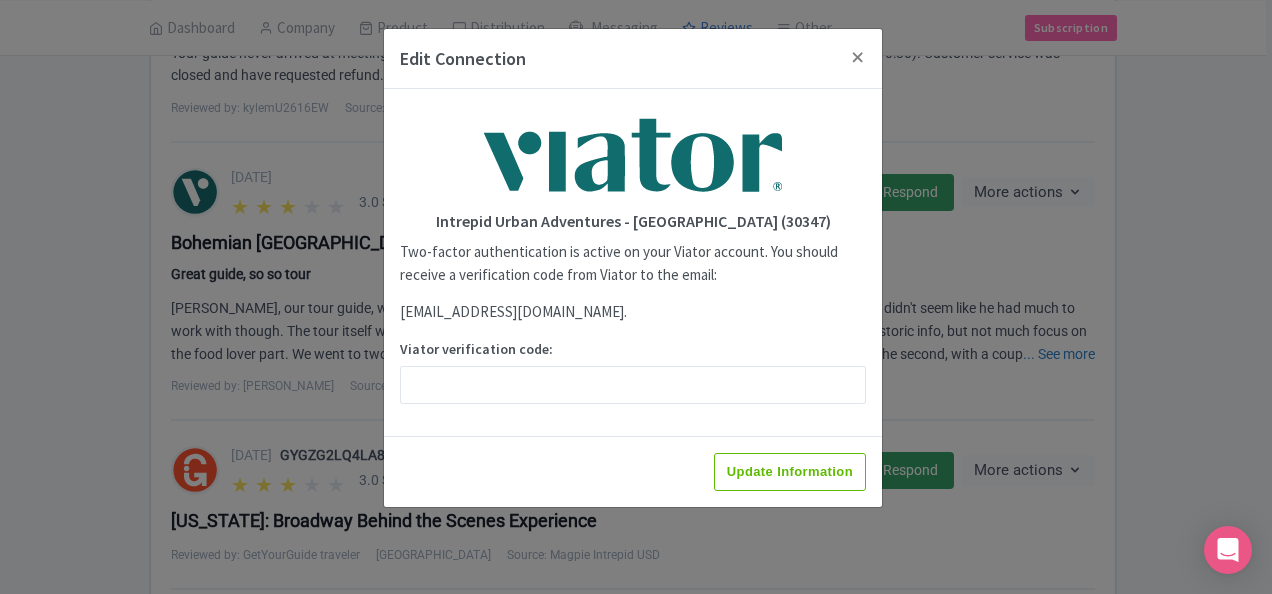 scroll, scrollTop: 0, scrollLeft: 0, axis: both 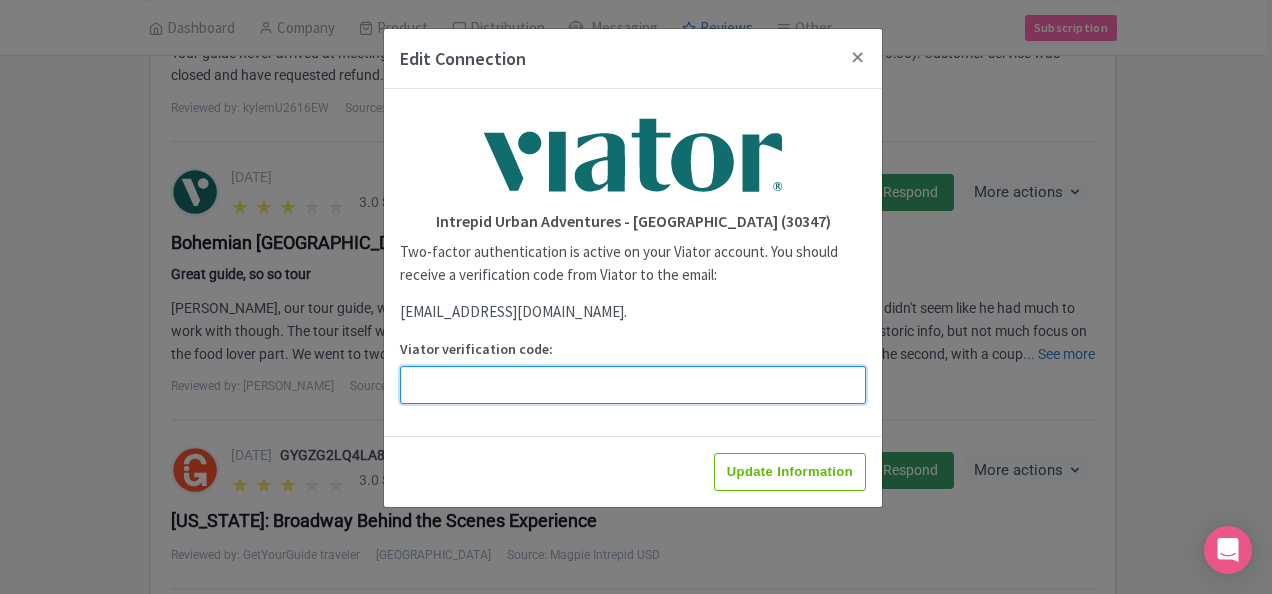 drag, startPoint x: 576, startPoint y: 381, endPoint x: 606, endPoint y: 380, distance: 30.016663 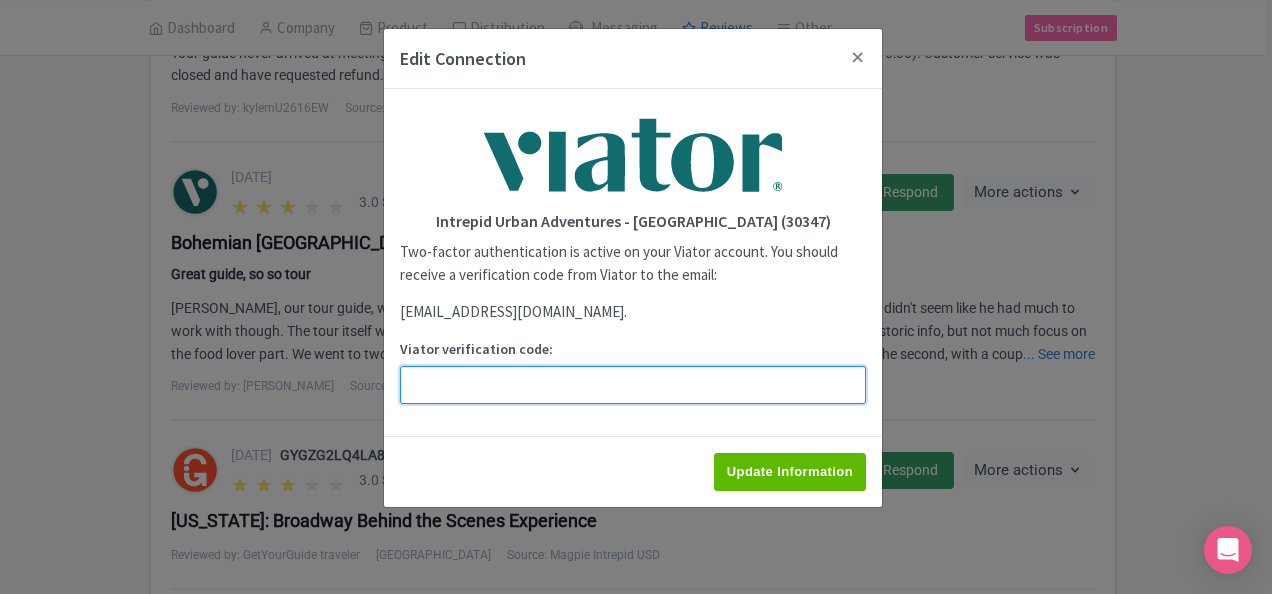paste on "469034" 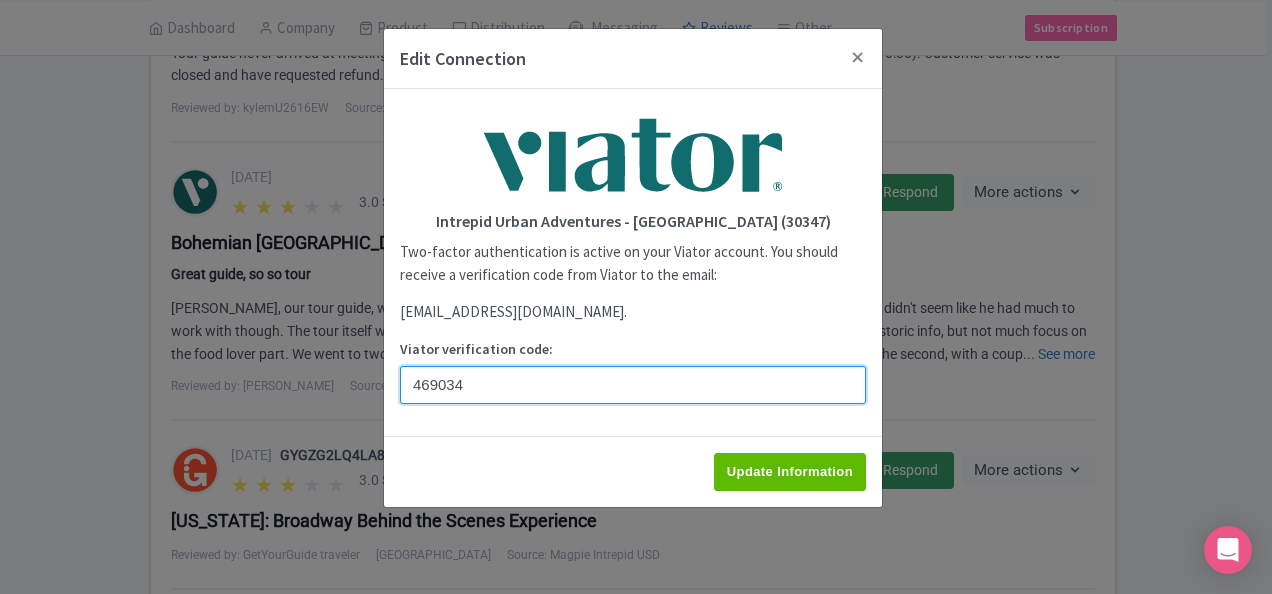 type on "469034" 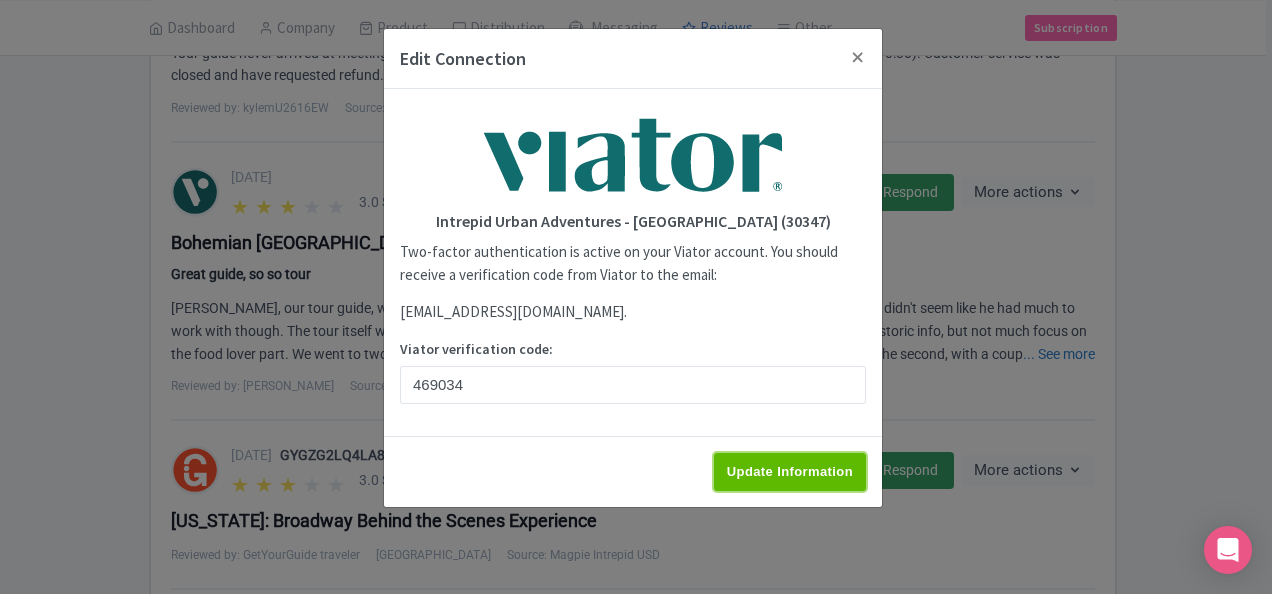 click on "Update Information" at bounding box center [790, 472] 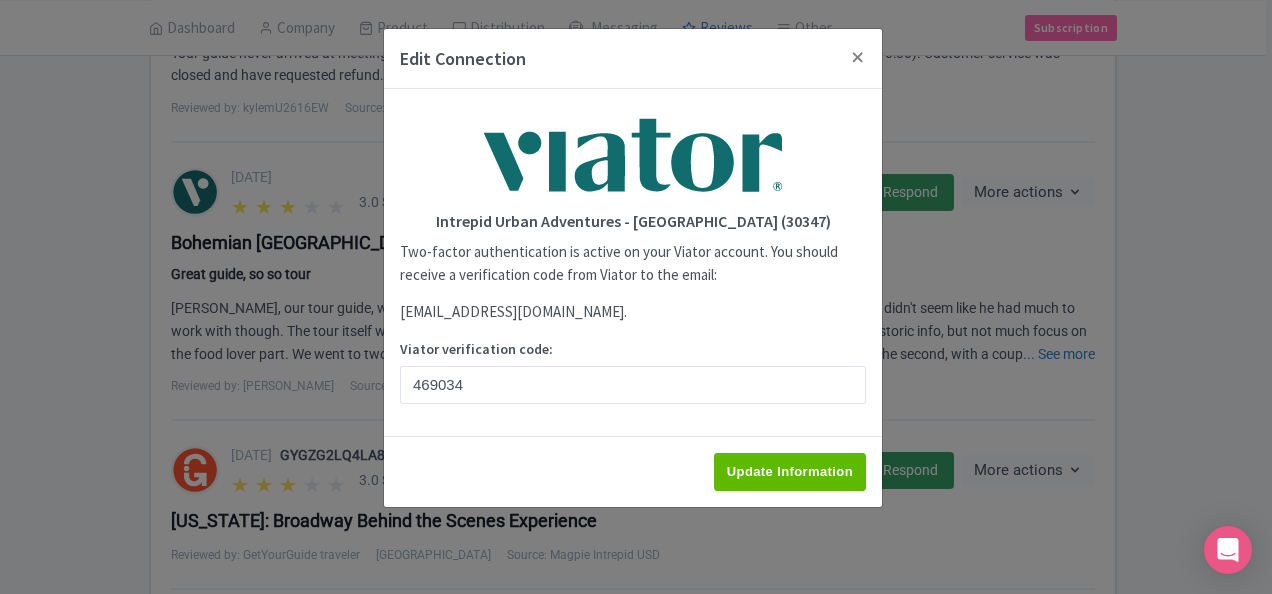 type on "Saving..." 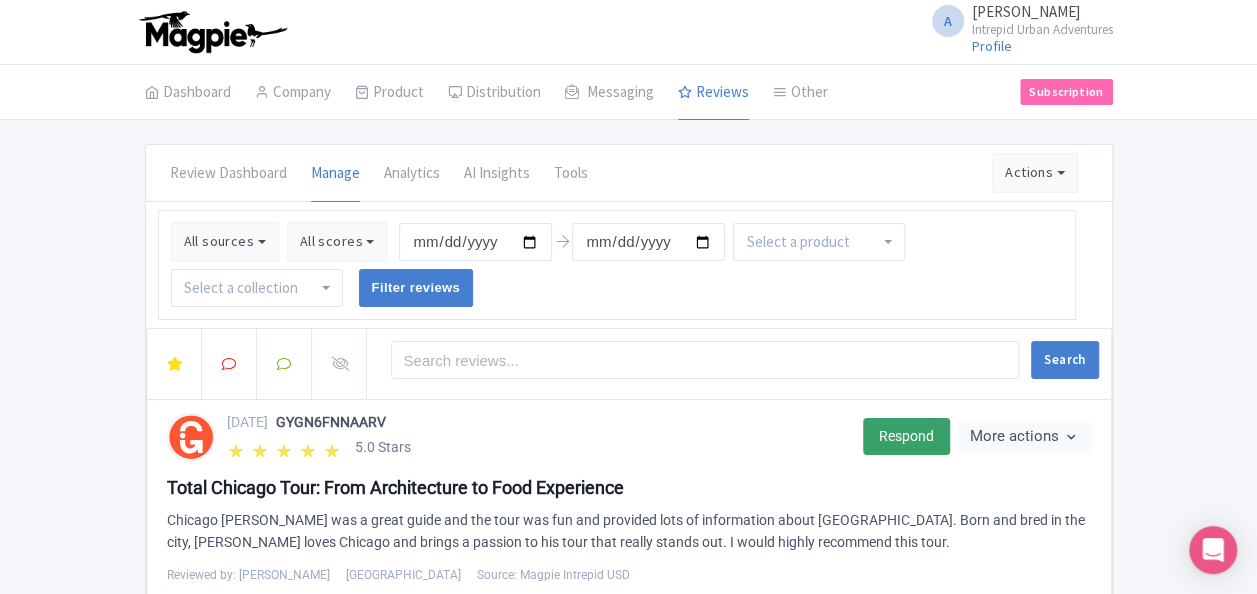 scroll, scrollTop: 100, scrollLeft: 0, axis: vertical 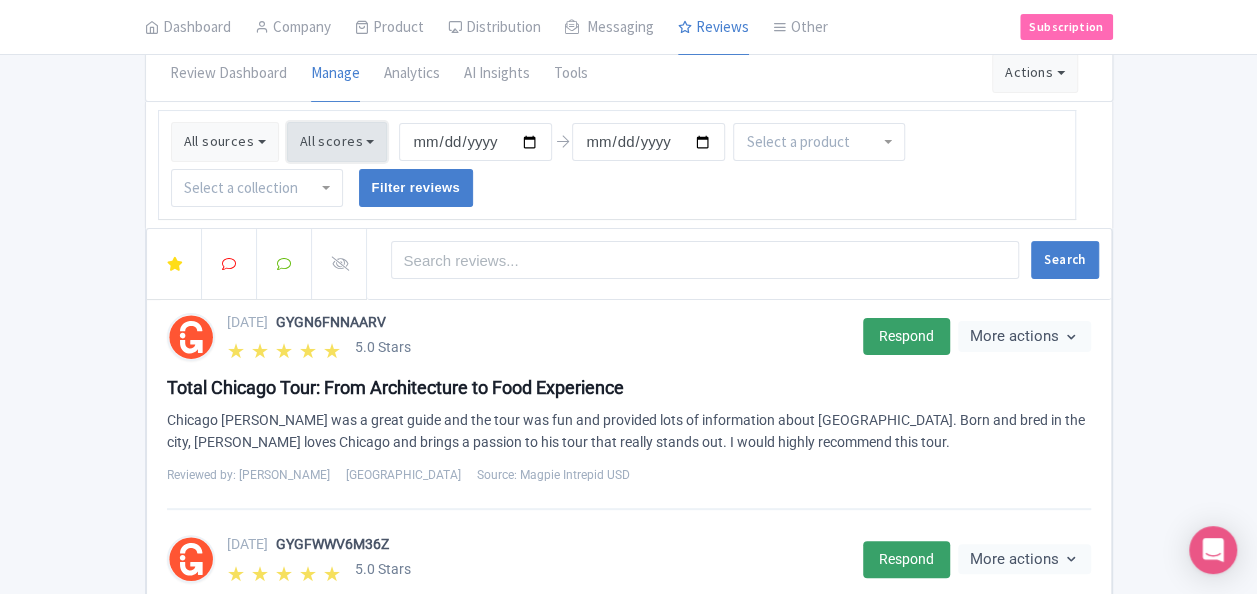 click on "All scores" at bounding box center (337, 142) 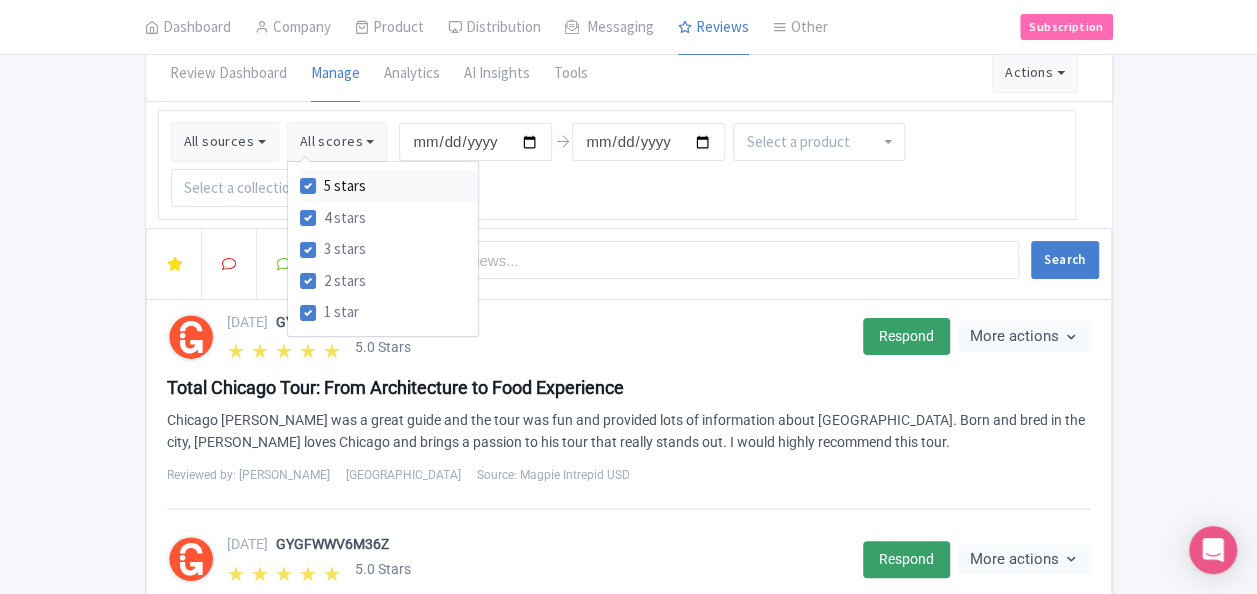 click on "5 stars" at bounding box center [345, 186] 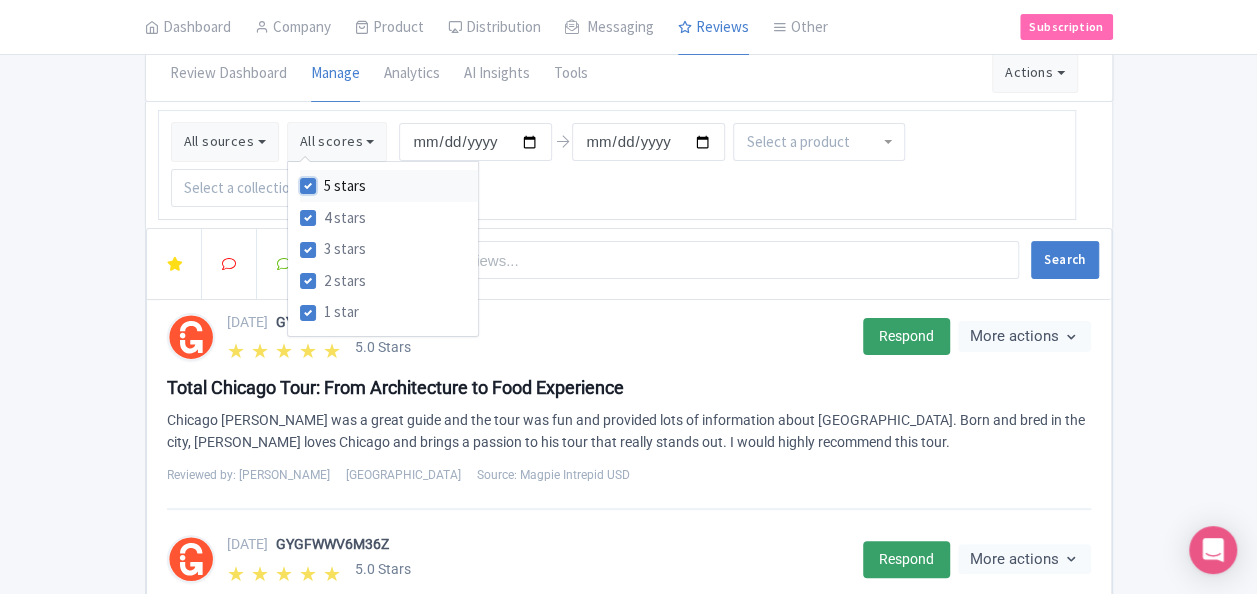 checkbox on "false" 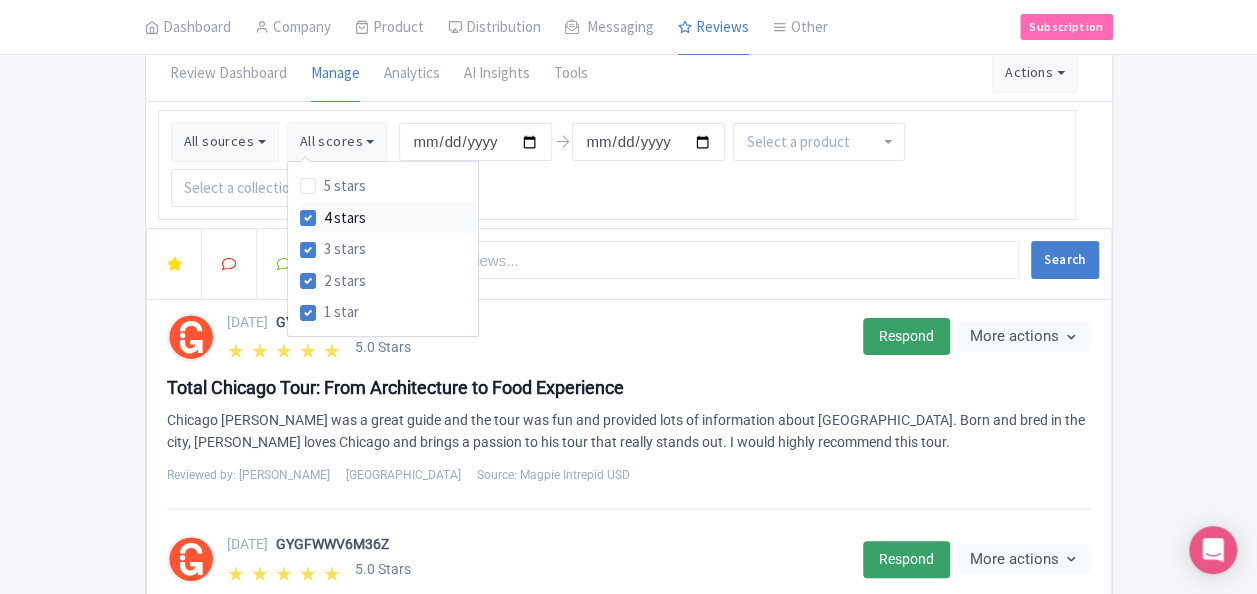 click on "4 stars" at bounding box center [345, 218] 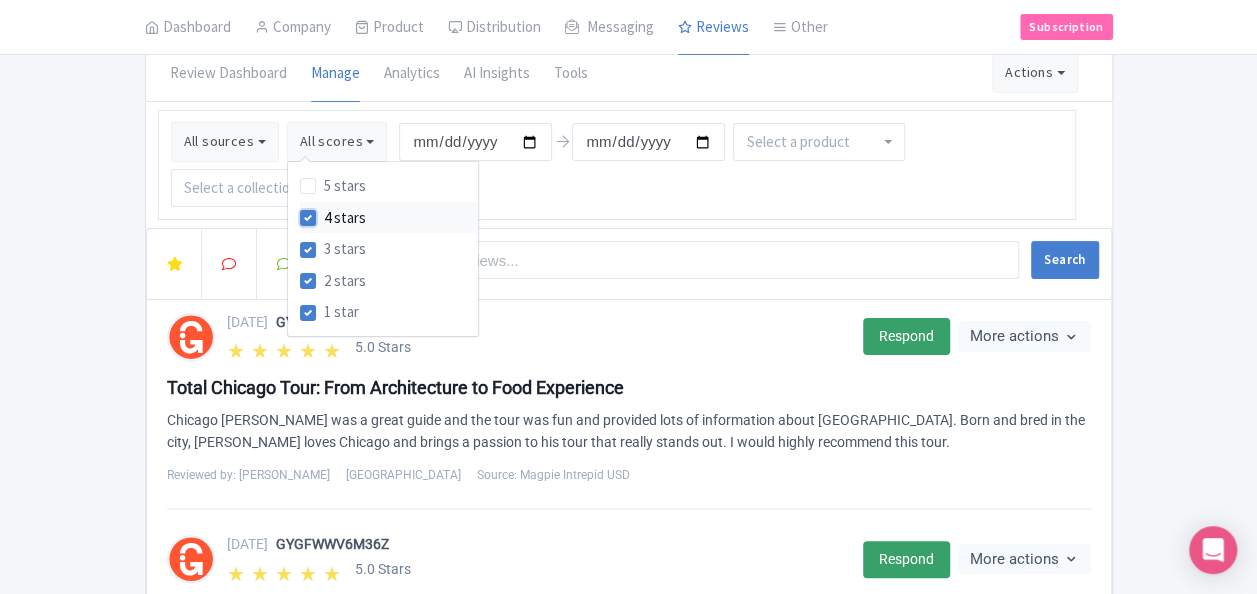 checkbox on "false" 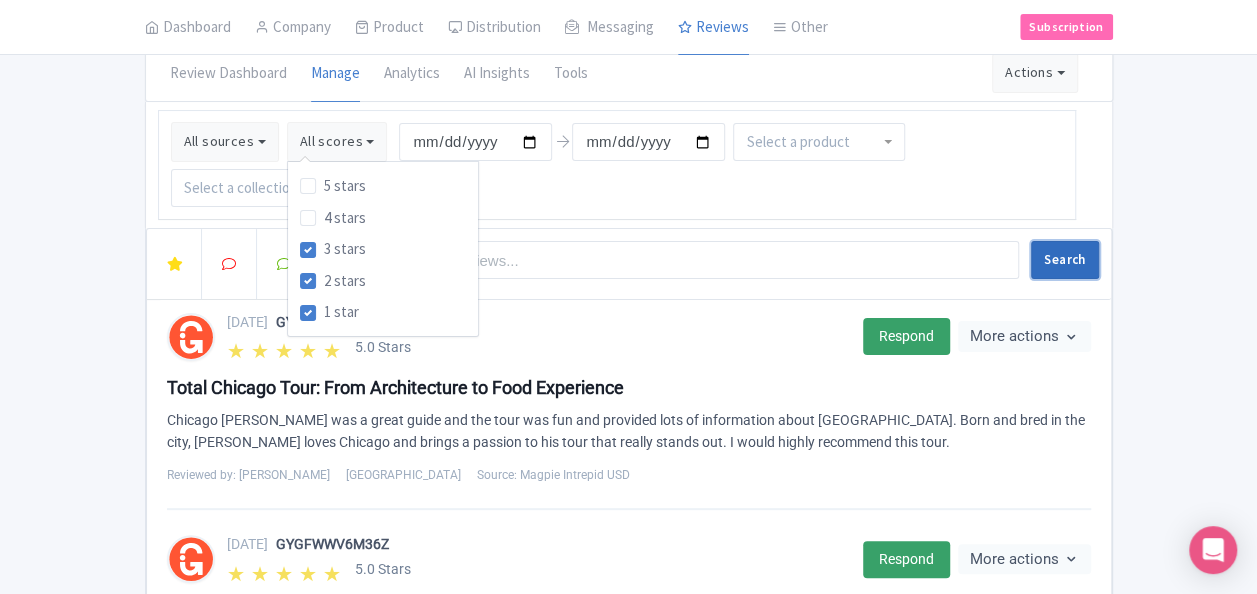 click on "Search" at bounding box center (1064, 260) 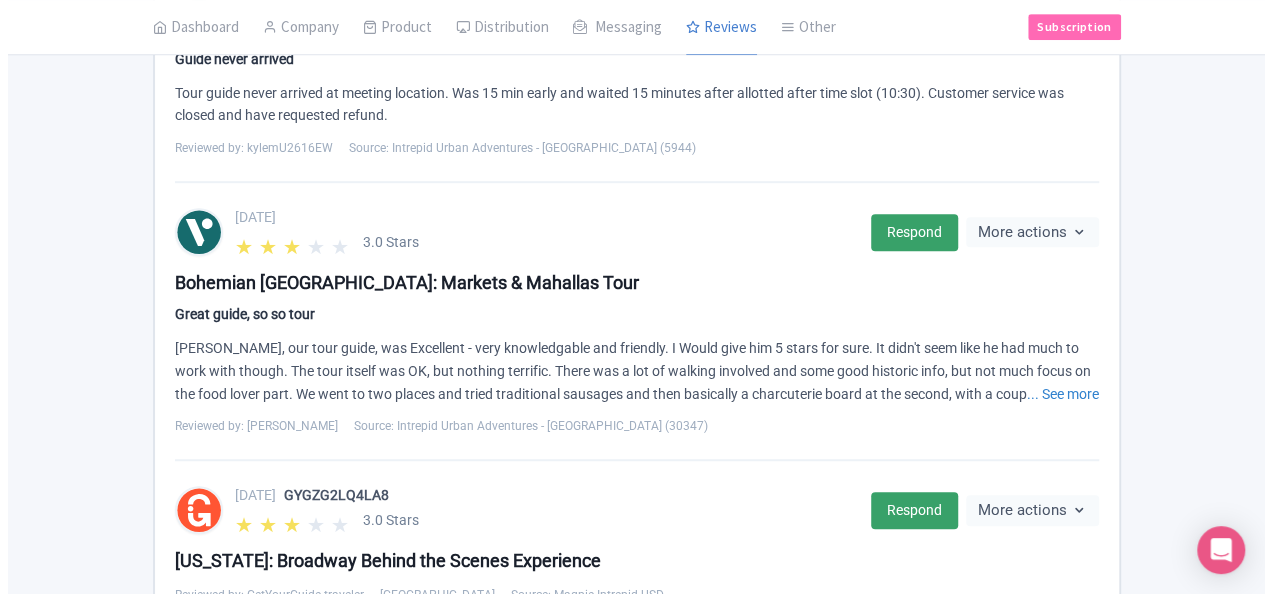 scroll, scrollTop: 500, scrollLeft: 0, axis: vertical 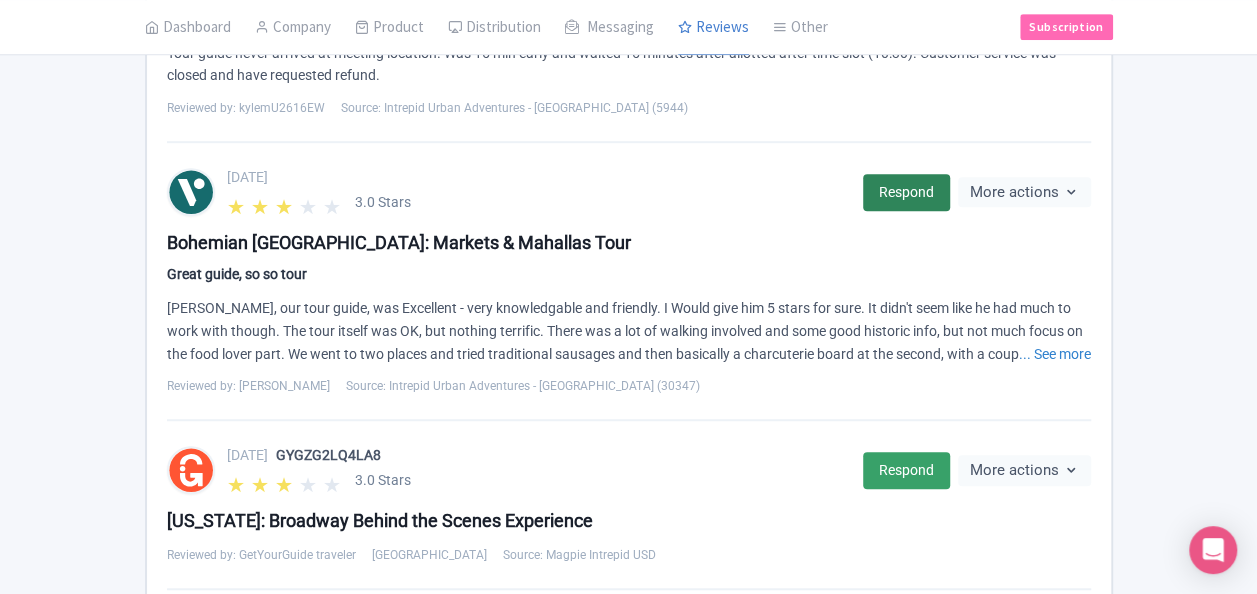 click on "Respond" at bounding box center [906, 192] 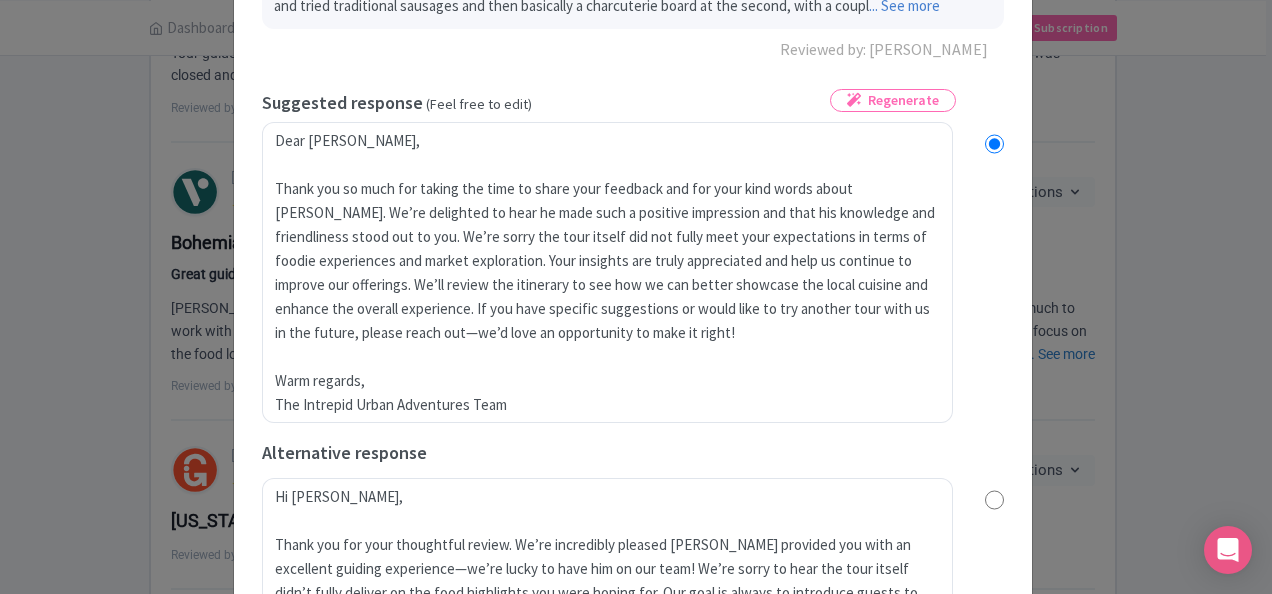 scroll, scrollTop: 28, scrollLeft: 0, axis: vertical 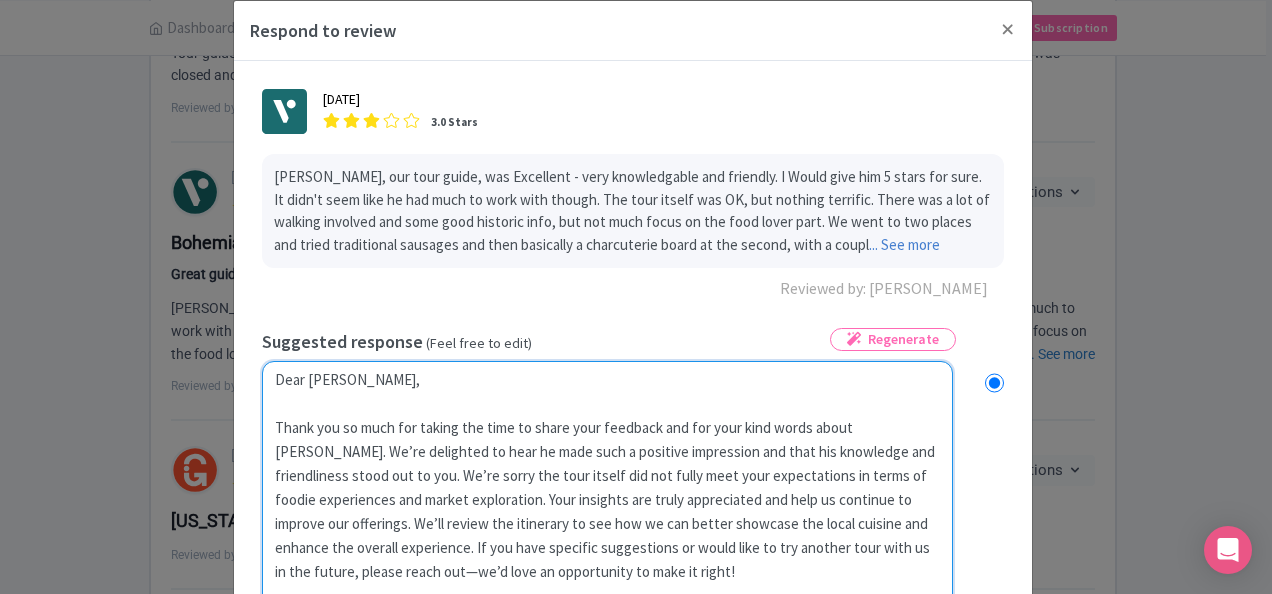 click on "Dear Tim_S,
Thank you so much for taking the time to share your feedback and for your kind words about Alex. We’re delighted to hear he made such a positive impression and that his knowledge and friendliness stood out to you. We’re sorry the tour itself did not fully meet your expectations in terms of foodie experiences and market exploration. Your insights are truly appreciated and help us continue to improve our offerings. We’ll review the itinerary to see how we can better showcase the local cuisine and enhance the overall experience. If you have specific suggestions or would like to try another tour with us in the future, please reach out—we’d love an opportunity to make it right!
Warm regards,
The Intrepid Urban Adventures Team" at bounding box center [607, 511] 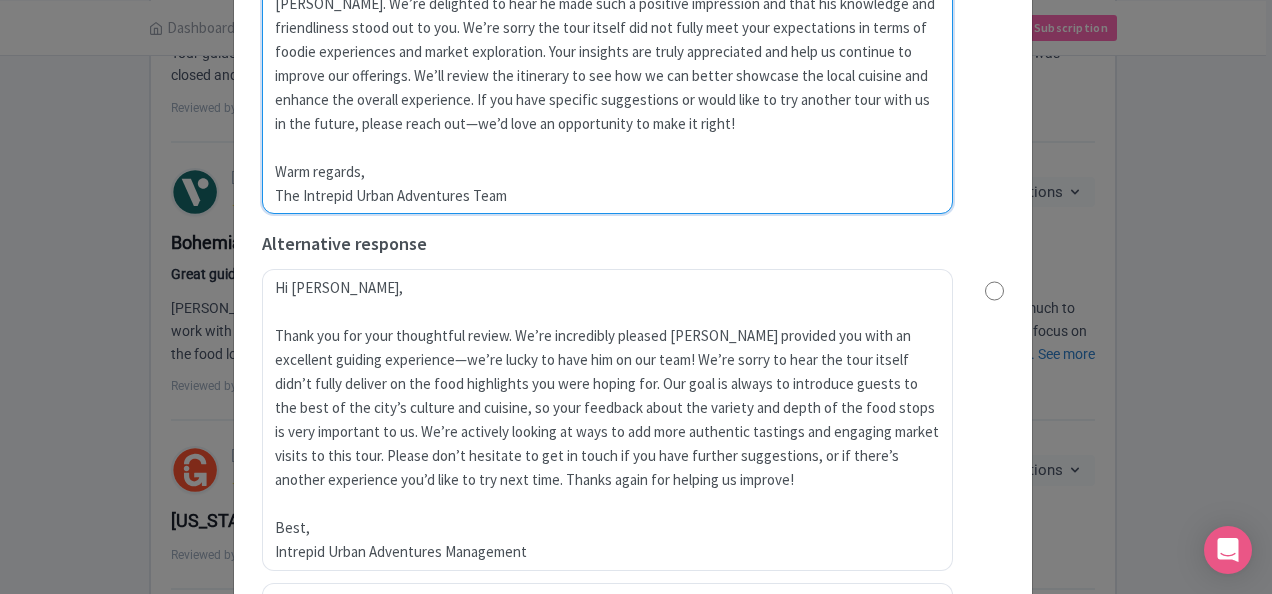 drag, startPoint x: 436, startPoint y: 552, endPoint x: 442, endPoint y: 615, distance: 63.28507 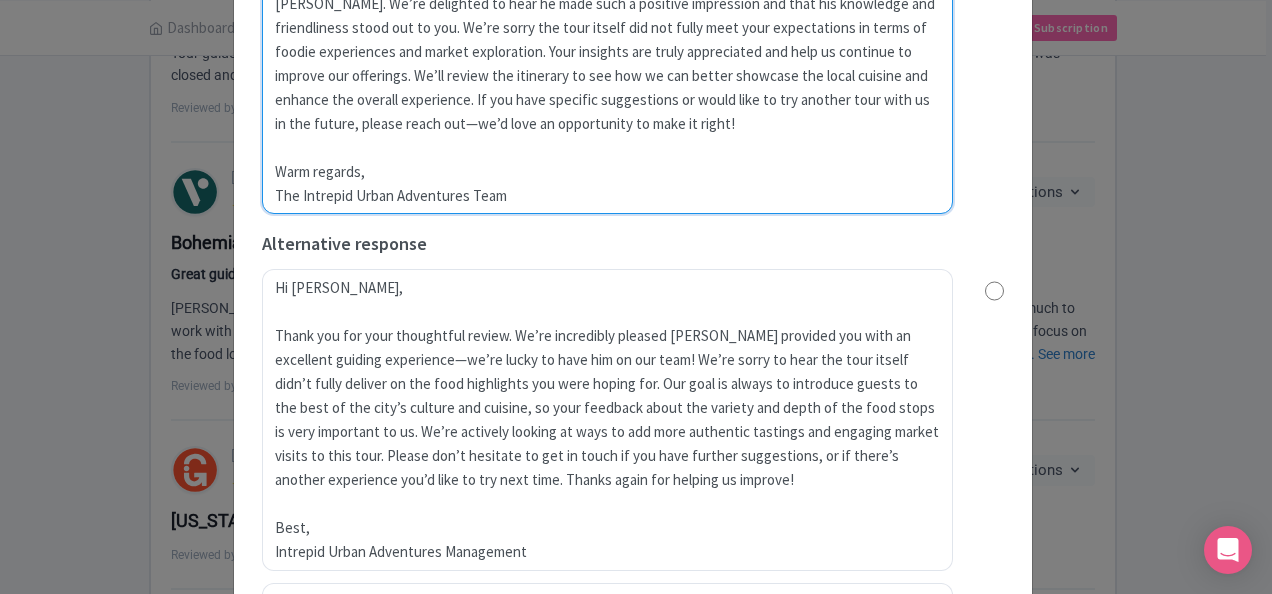 click on "A
An Nguyen
Intrepid Urban Adventures
Profile
Users
Settings
Sign out
Dashboard
Company
Product
My Products
Image Library
Rate Sheets
Distribution
Manage Resellers
Manage Contacts
Product Listings
Listings Optimizer
Affiliate
Promotions
Messaging
Outbox
New Announcement
Manage Message Templates
Reviews
Review Dashboard
Manage
Analytics
Tools
Other
Help Documents
Connections
View All Magpie Products
Magpie Pricing
Subscription
Enterprise Information
Email
Contact Support
Upgrade
Premium
Up to 10 Products
$69
Premium Plus
Up to 50 Products
$119
Enterprise
Request a quote
Review Dashboard
Manage
Analytics
AI Insights
Tools
Actions" at bounding box center [636, -203] 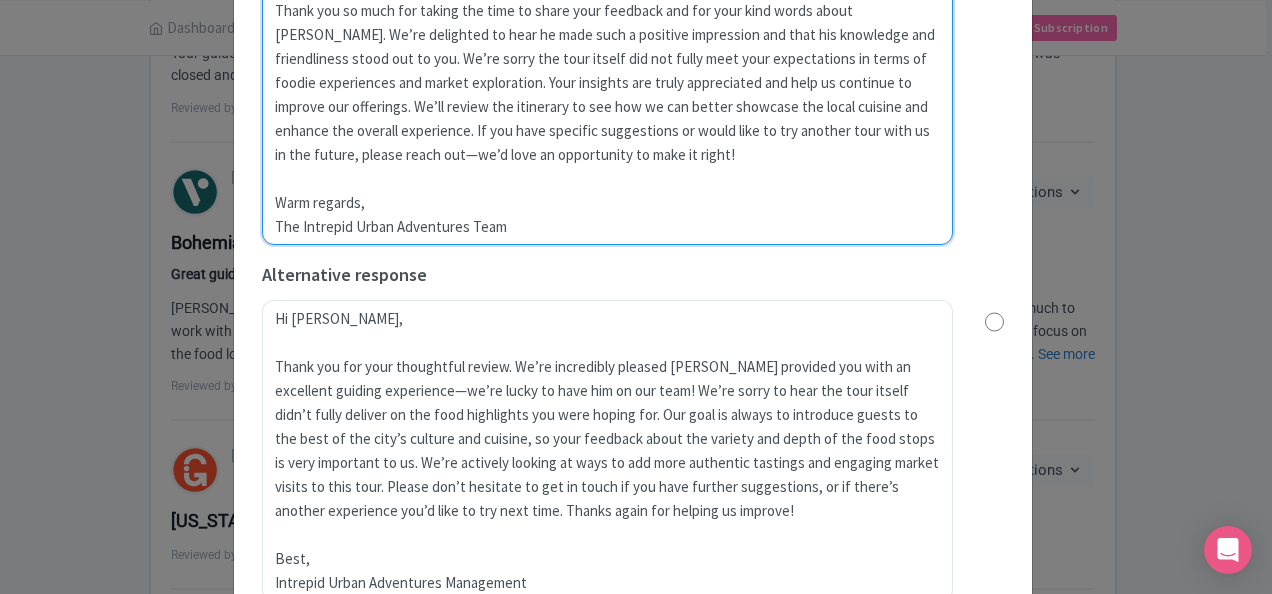 scroll, scrollTop: 312, scrollLeft: 0, axis: vertical 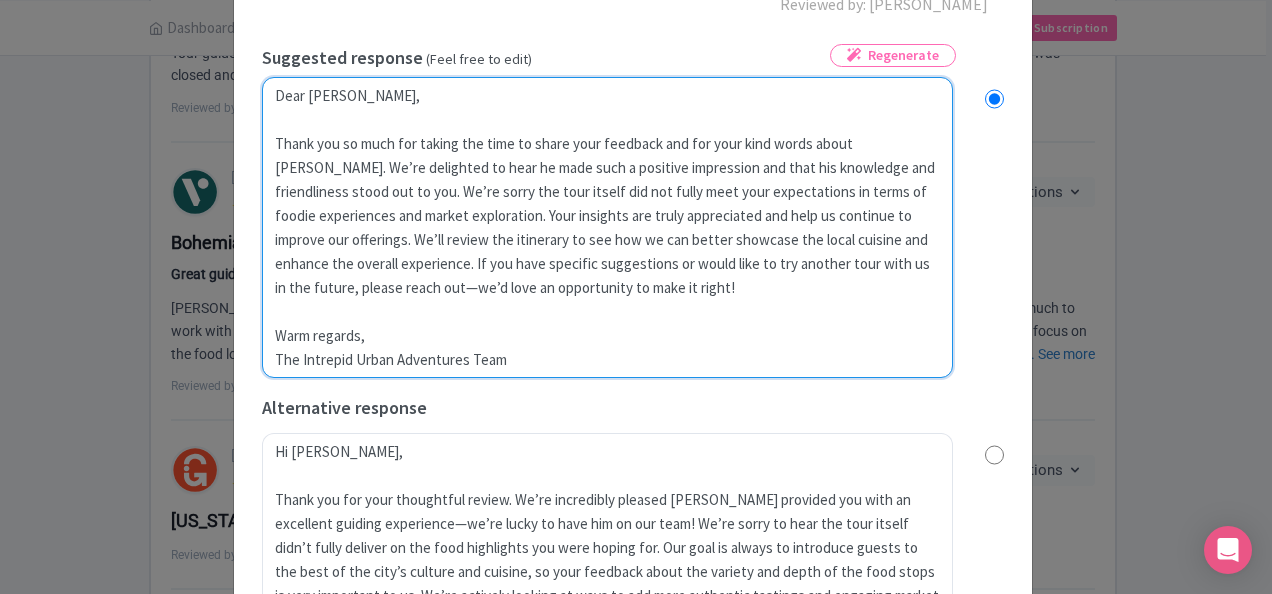 click on "Dear Tim_S,
Thank you so much for taking the time to share your feedback and for your kind words about Alex. We’re delighted to hear he made such a positive impression and that his knowledge and friendliness stood out to you. We’re sorry the tour itself did not fully meet your expectations in terms of foodie experiences and market exploration. Your insights are truly appreciated and help us continue to improve our offerings. We’ll review the itinerary to see how we can better showcase the local cuisine and enhance the overall experience. If you have specific suggestions or would like to try another tour with us in the future, please reach out—we’d love an opportunity to make it right!
Warm regards,
The Intrepid Urban Adventures Team" at bounding box center (607, 227) 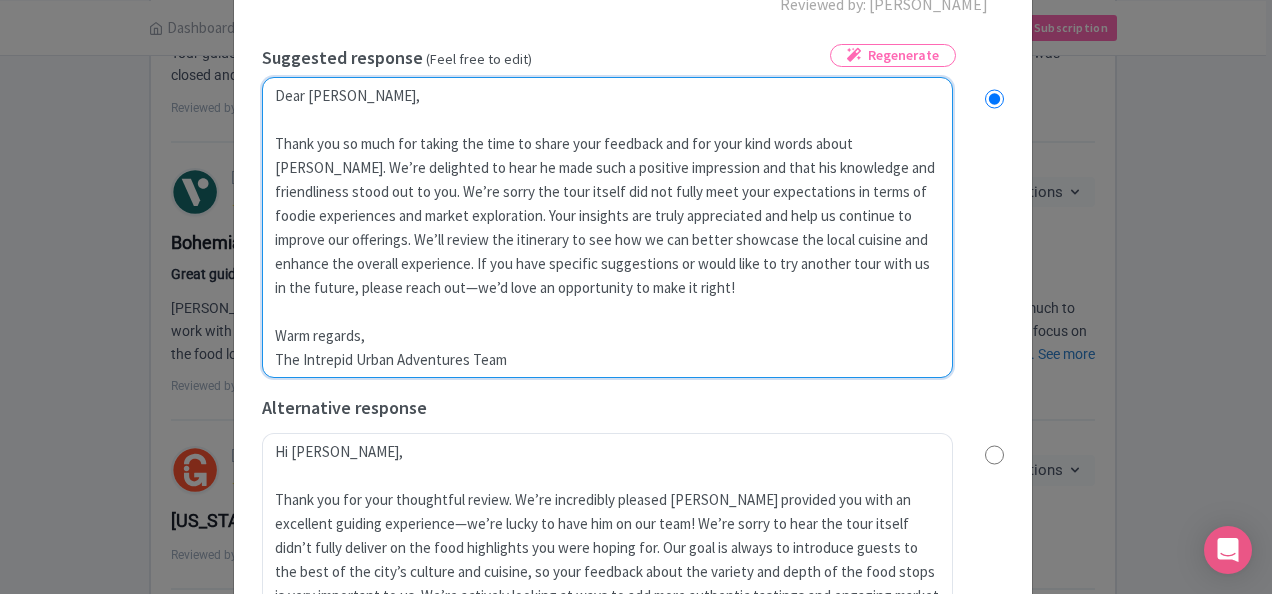 radio on "true" 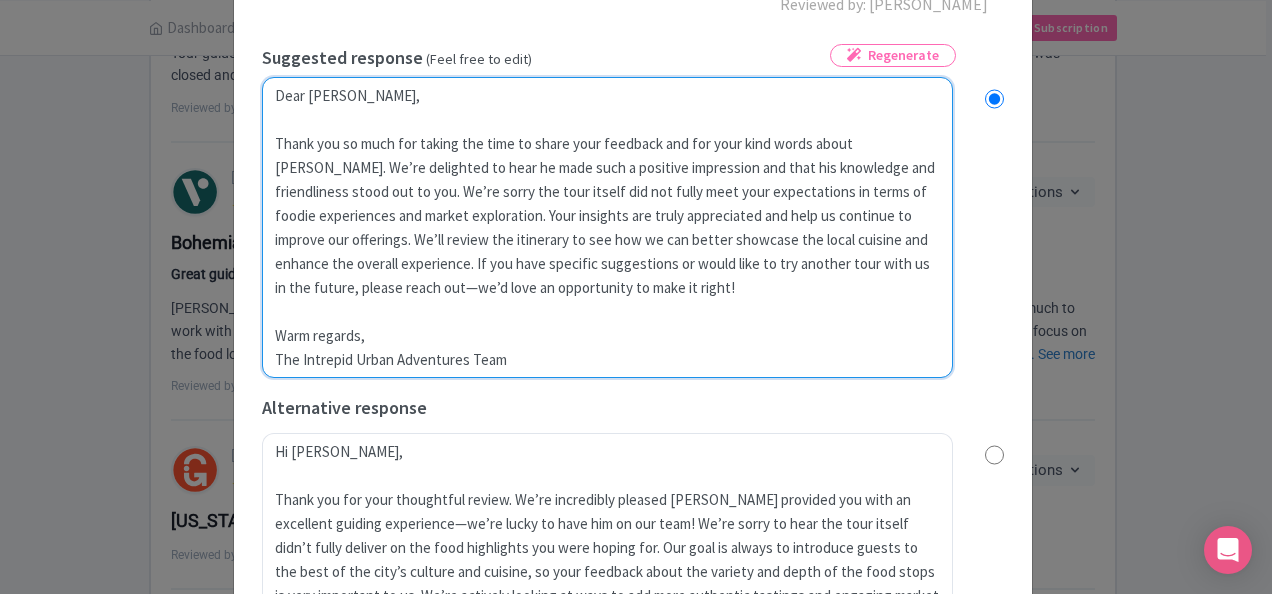 type 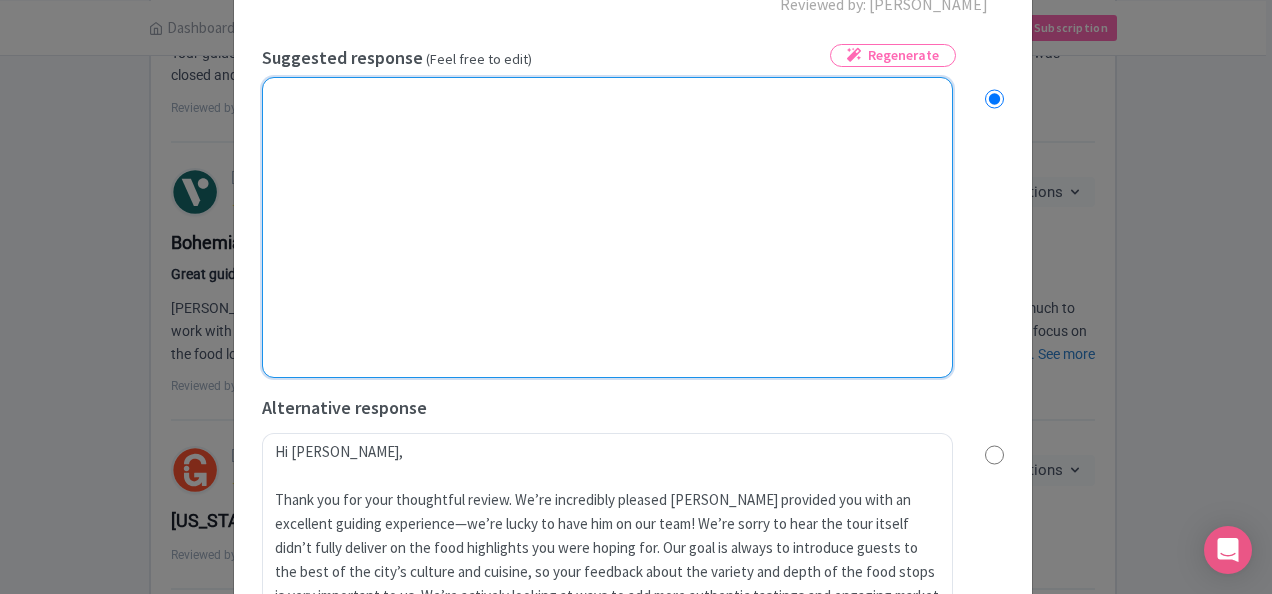 radio on "true" 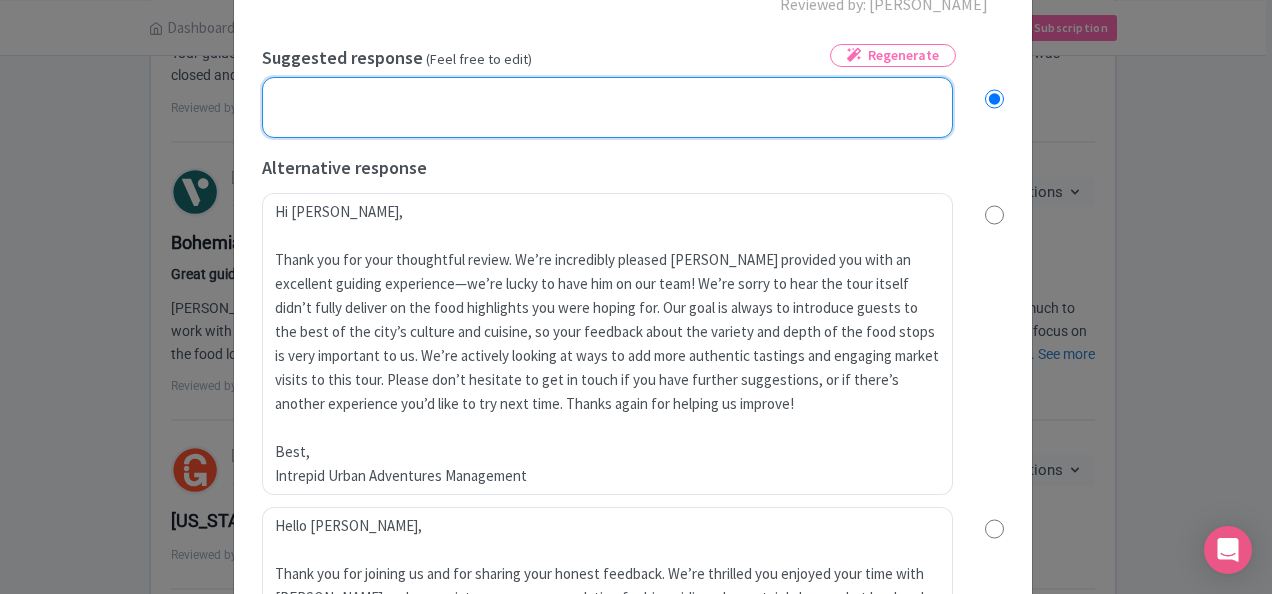 paste on "Thank you for taking the time to share your review. We’re pleased to hear that Alex was excellent and that you enjoyed the historic information he provided. We're sorry to learn that the overall tour experience was just okay and that the food aspect did not meet your expectations.
We strive to be as transparent as possible in our itineraries, clearly outlining the content and what is included. That said, we’re always looking for ways to enhance our customers' experiences, and we’d really appreciate the opportunity to speak with you about your feedback and suggestions for improvement.
If you're open to it, please reach out to our Customer Care team at customercare@intrepidtravel.com, and we’ll be happy to arrange a time to connect with you." 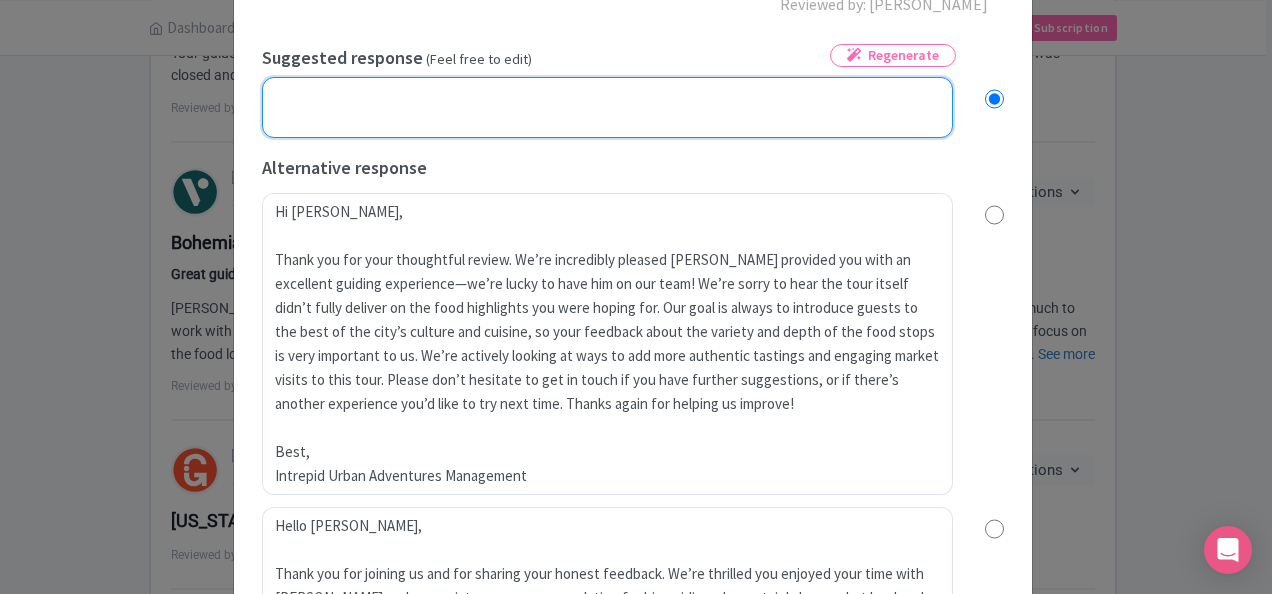 type on "Thank you for taking the time to share your review. We’re pleased to hear that Alex was excellent and that you enjoyed the historic information he provided. We're sorry to learn that the overall tour experience was just okay and that the food aspect did not meet your expectations.
We strive to be as transparent as possible in our itineraries, clearly outlining the content and what is included. That said, we’re always looking for ways to enhance our customers' experiences, and we’d really appreciate the opportunity to speak with you about your feedback and suggestions for improvement.
If you're open to it, please reach out to our Customer Care team at customercare@intrepidtravel.com, and we’ll be happy to arrange a time to connect with you." 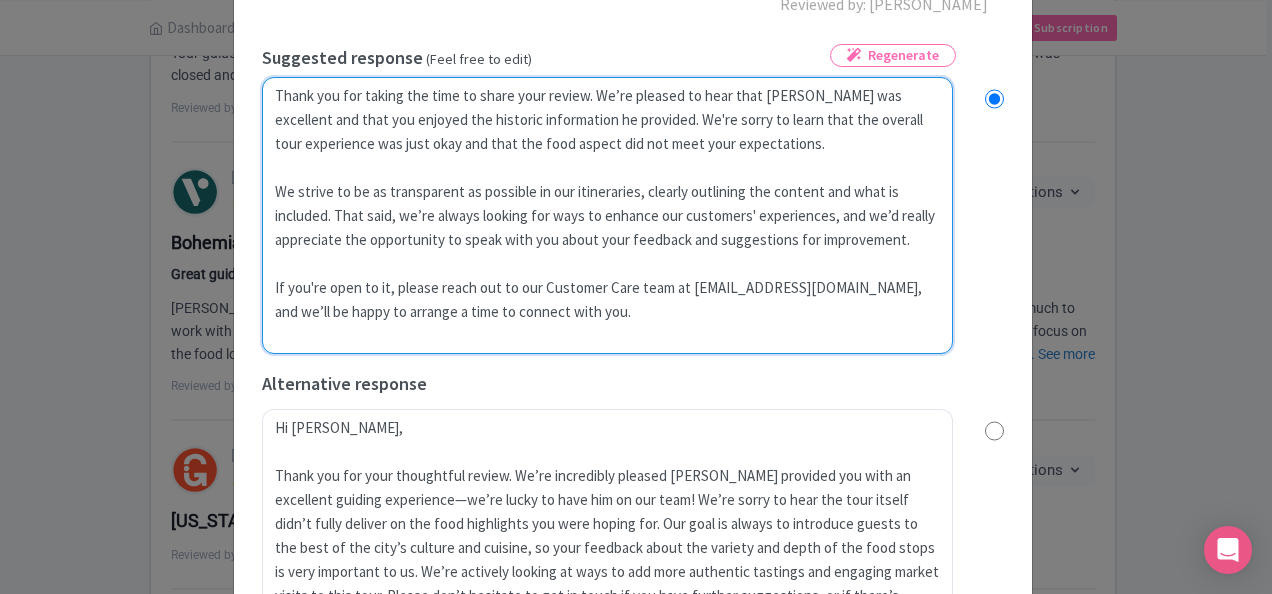 radio on "true" 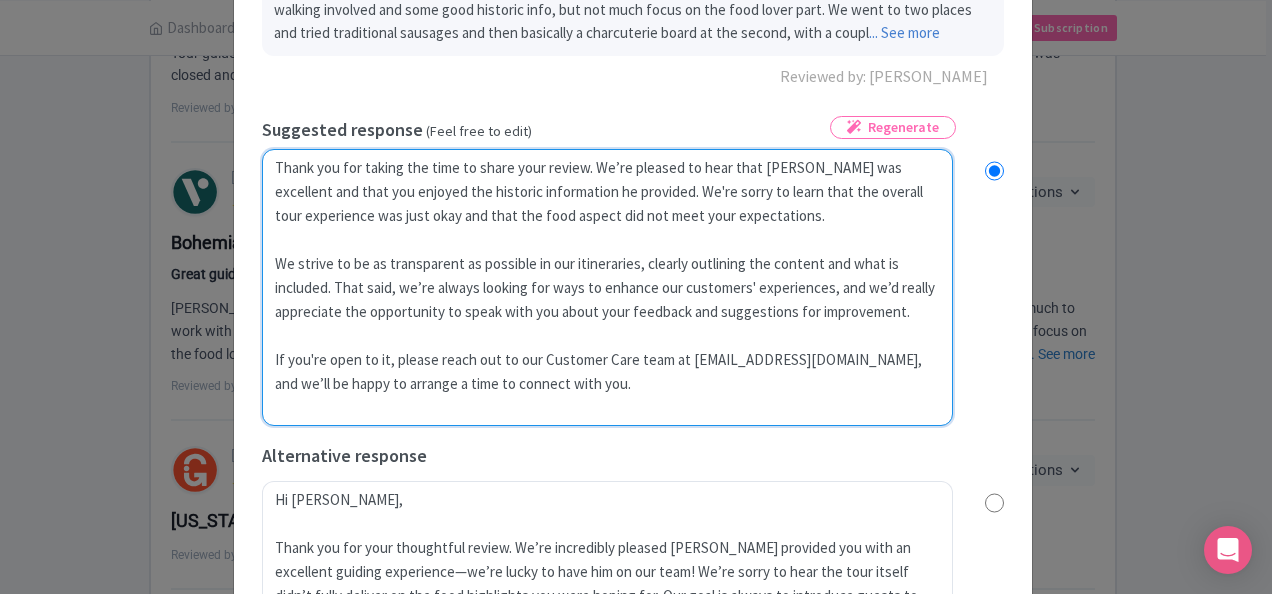 scroll, scrollTop: 112, scrollLeft: 0, axis: vertical 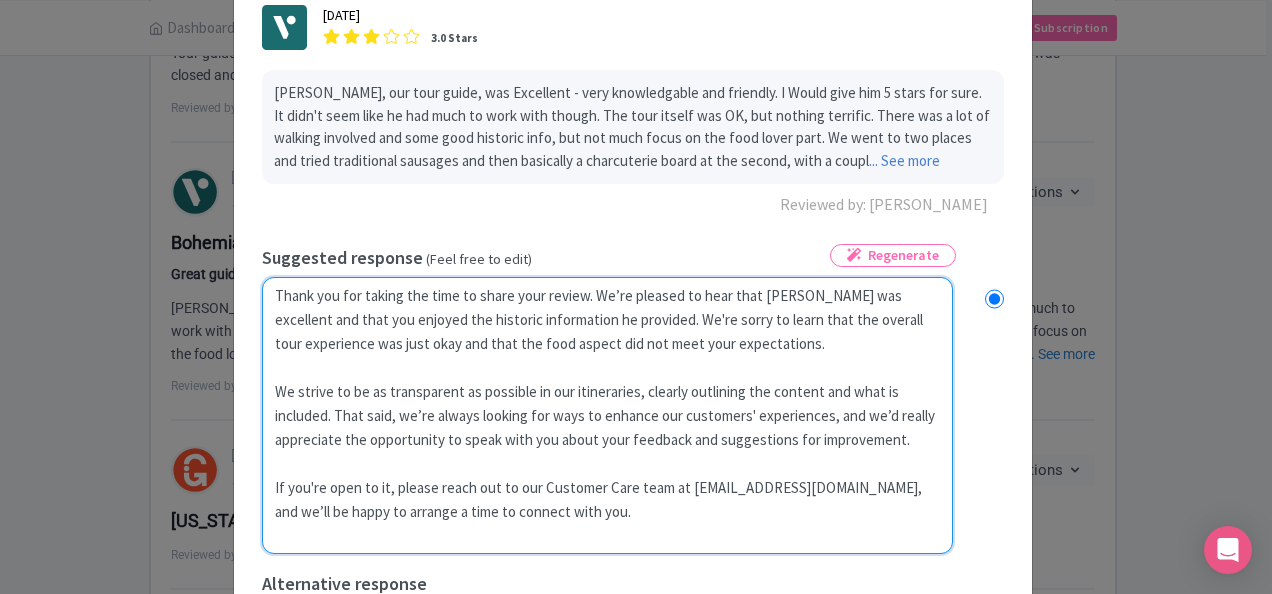 click on "Dear Tim_S,
Thank you so much for taking the time to share your feedback and for your kind words about Alex. We’re delighted to hear he made such a positive impression and that his knowledge and friendliness stood out to you. We’re sorry the tour itself did not fully meet your expectations in terms of foodie experiences and market exploration. Your insights are truly appreciated and help us continue to improve our offerings. We’ll review the itinerary to see how we can better showcase the local cuisine and enhance the overall experience. If you have specific suggestions or would like to try another tour with us in the future, please reach out—we’d love an opportunity to make it right!
Warm regards,
The Intrepid Urban Adventures Team" at bounding box center [607, 415] 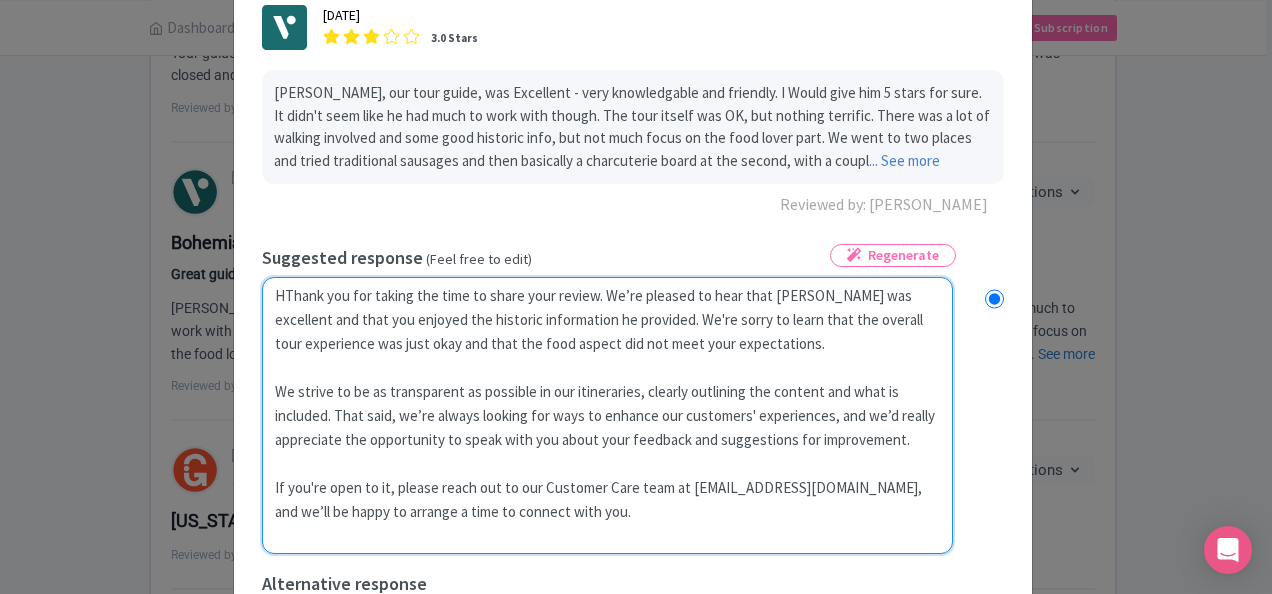 radio on "true" 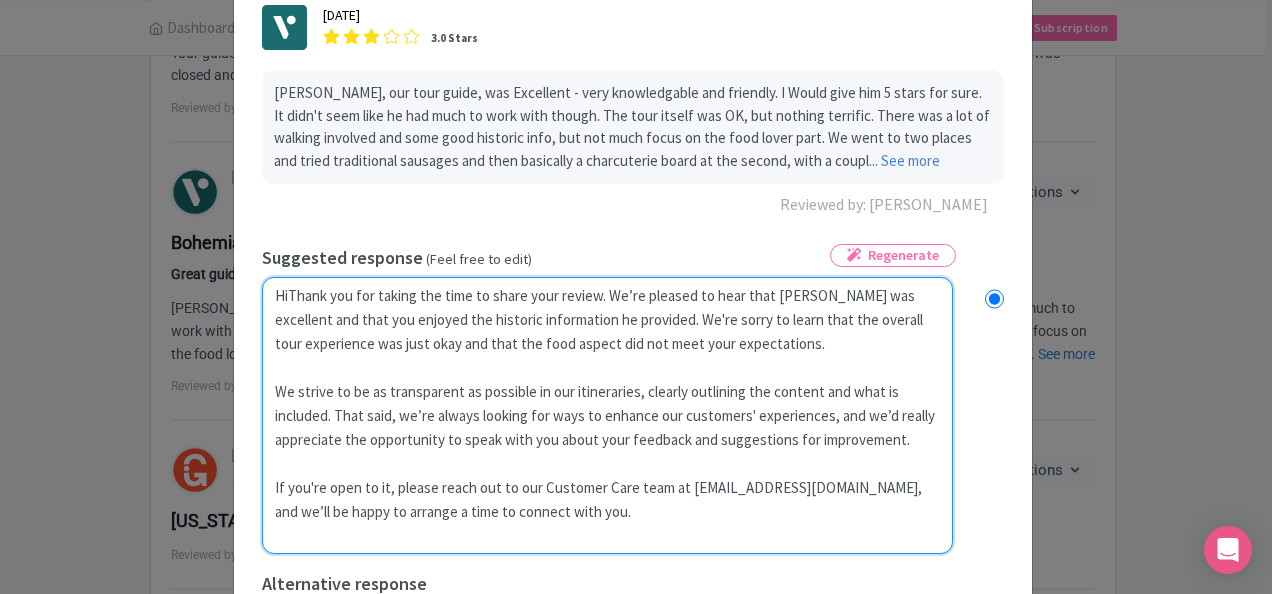 radio on "true" 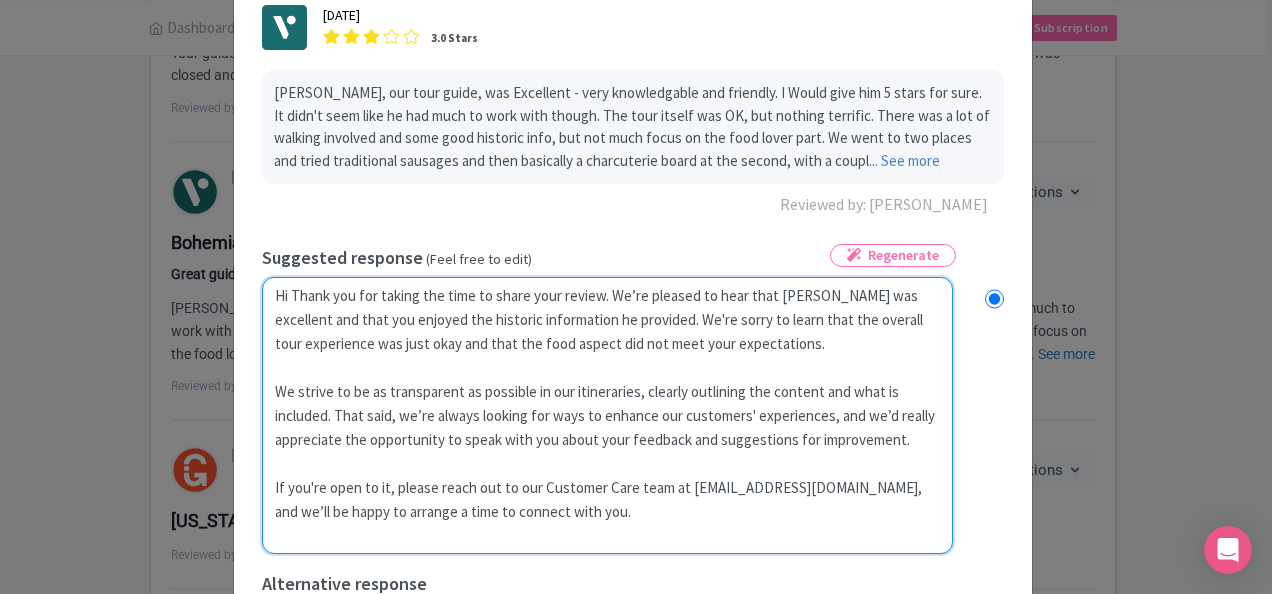 radio on "true" 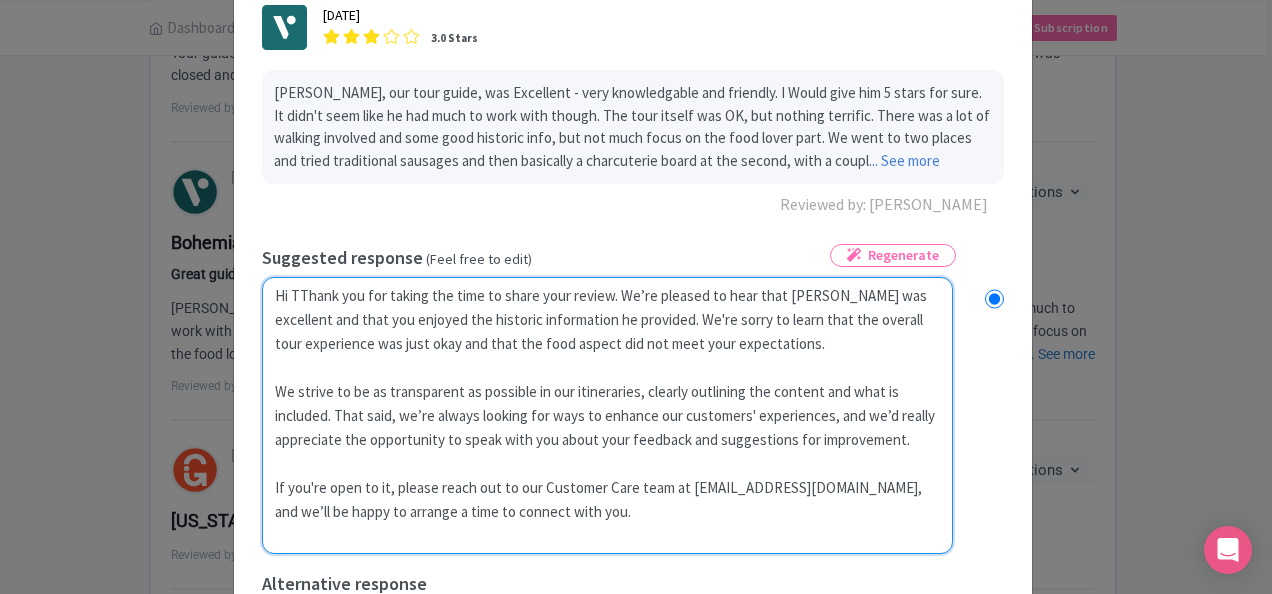 type on "Hi TiThank you for taking the time to share your review. We’re pleased to hear that Alex was excellent and that you enjoyed the historic information he provided. We're sorry to learn that the overall tour experience was just okay and that the food aspect did not meet your expectations.
We strive to be as transparent as possible in our itineraries, clearly outlining the content and what is included. That said, we’re always looking for ways to enhance our customers' experiences, and we’d really appreciate the opportunity to speak with you about your feedback and suggestions for improvement.
If you're open to it, please reach out to our Customer Care team at customercare@intrepidtravel.com, and we’ll be happy to arrange a time to connect with you." 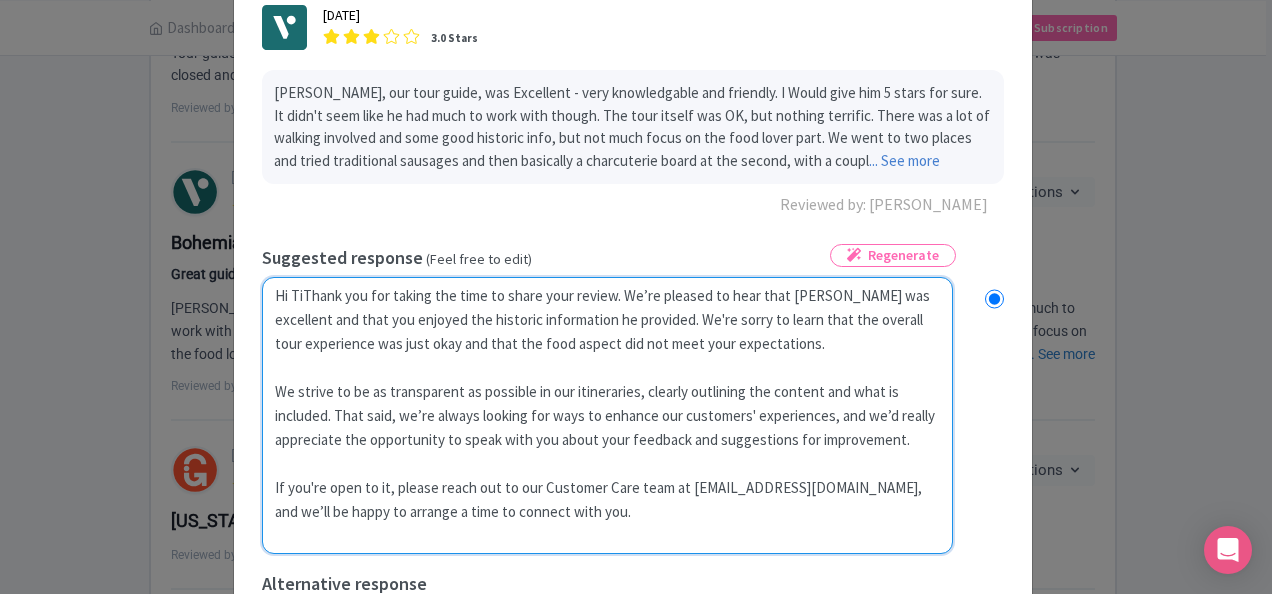 radio on "true" 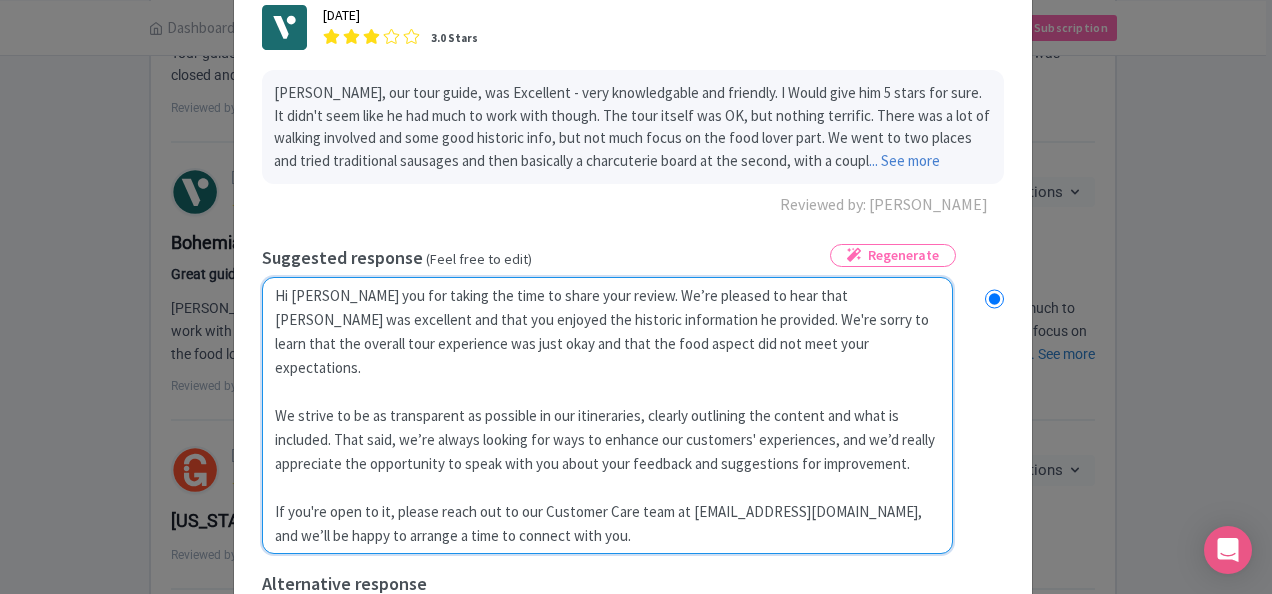 radio on "true" 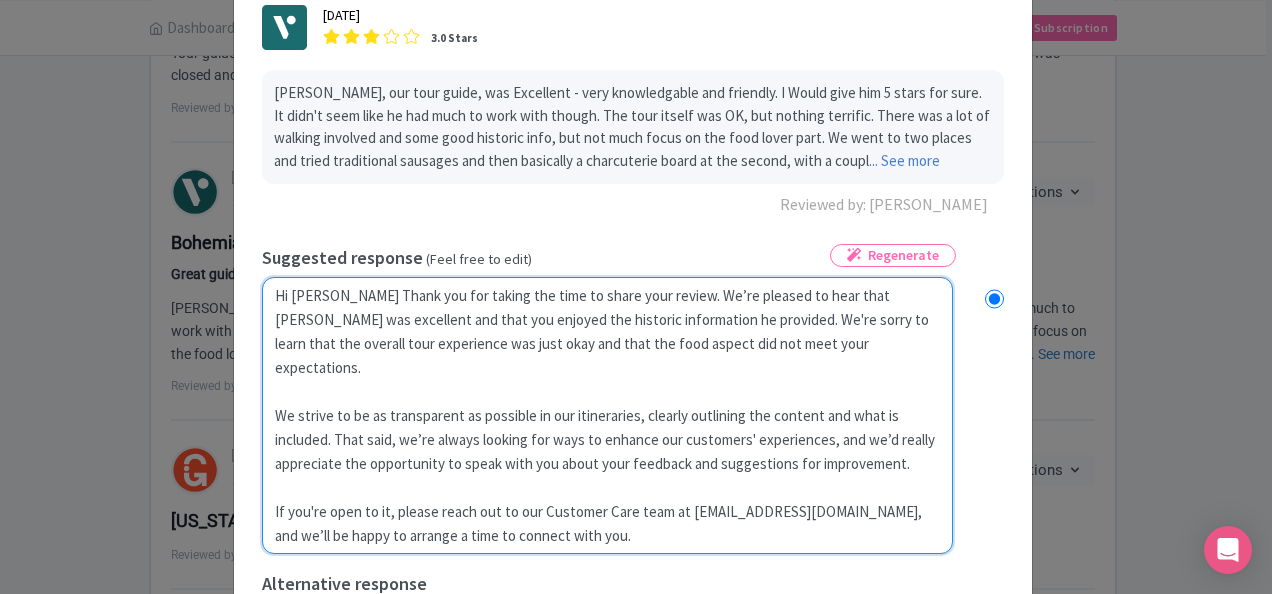 radio on "true" 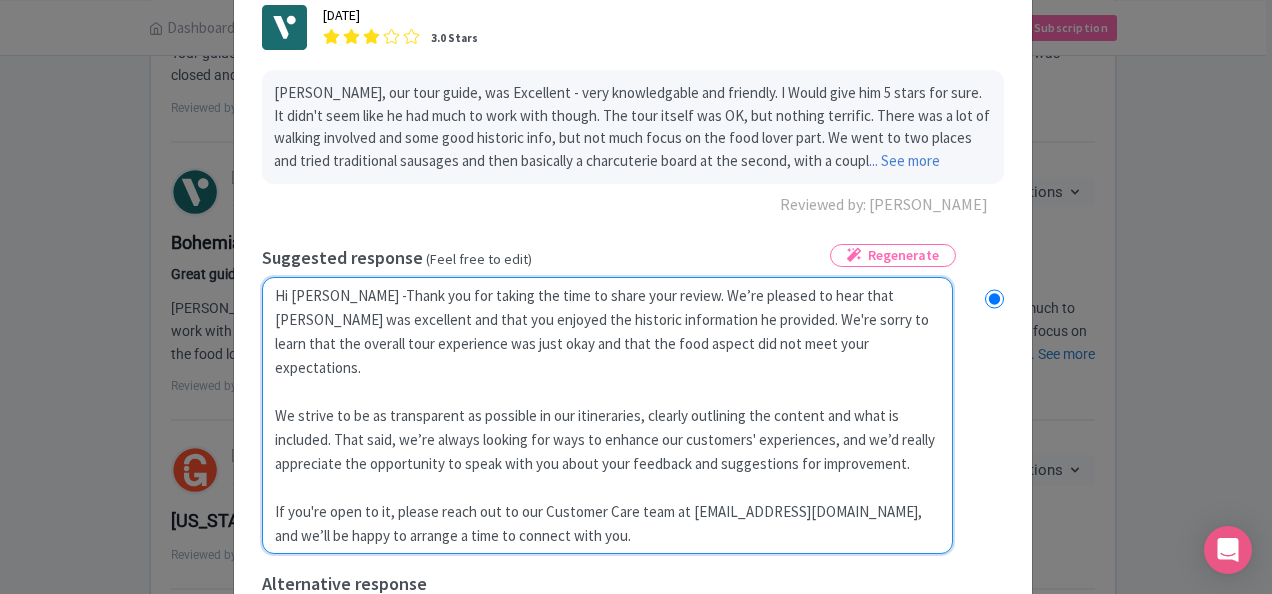 radio on "true" 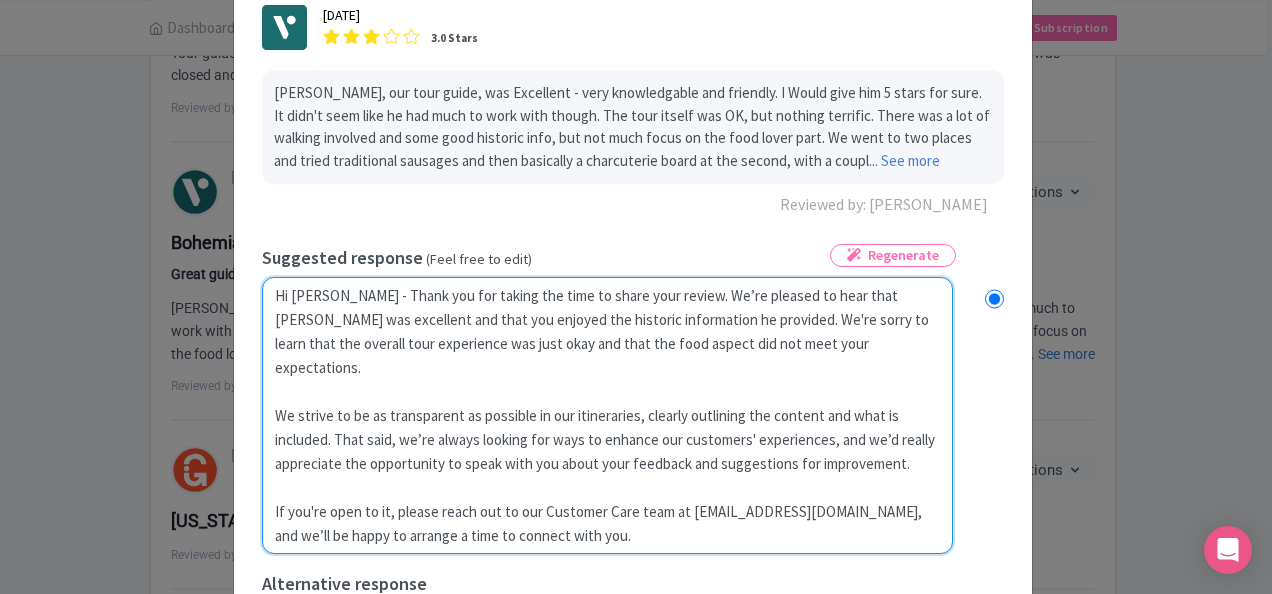 radio on "true" 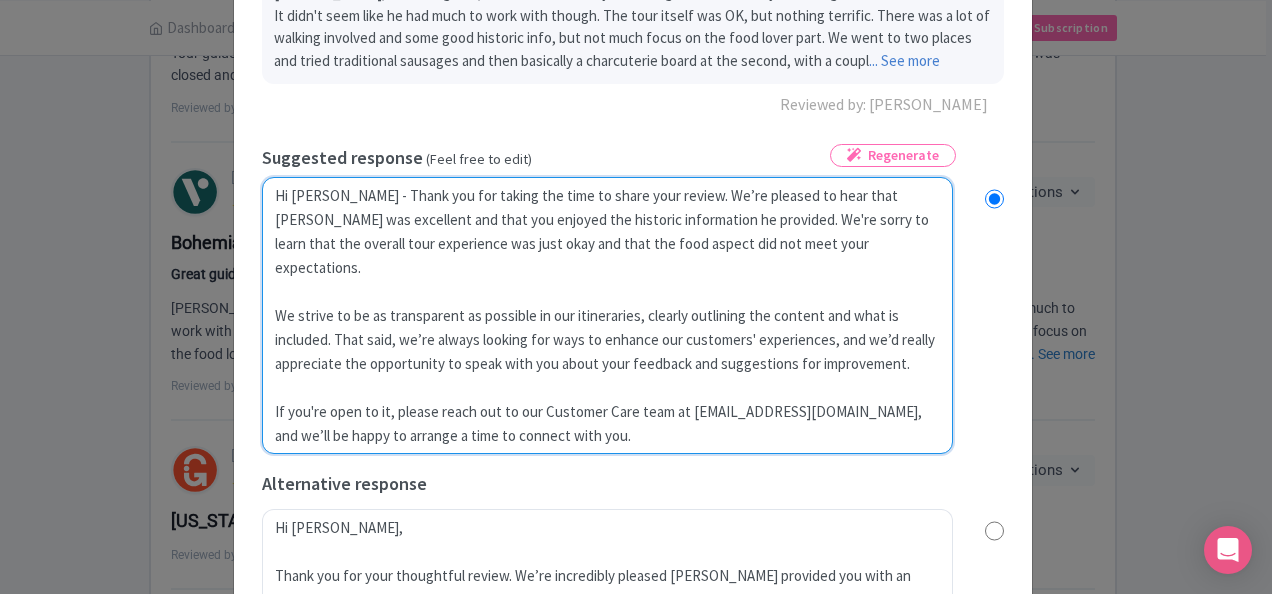 click on "Dear Tim_S,
Thank you so much for taking the time to share your feedback and for your kind words about Alex. We’re delighted to hear he made such a positive impression and that his knowledge and friendliness stood out to you. We’re sorry the tour itself did not fully meet your expectations in terms of foodie experiences and market exploration. Your insights are truly appreciated and help us continue to improve our offerings. We’ll review the itinerary to see how we can better showcase the local cuisine and enhance the overall experience. If you have specific suggestions or would like to try another tour with us in the future, please reach out—we’d love an opportunity to make it right!
Warm regards,
The Intrepid Urban Adventures Team" at bounding box center [607, 315] 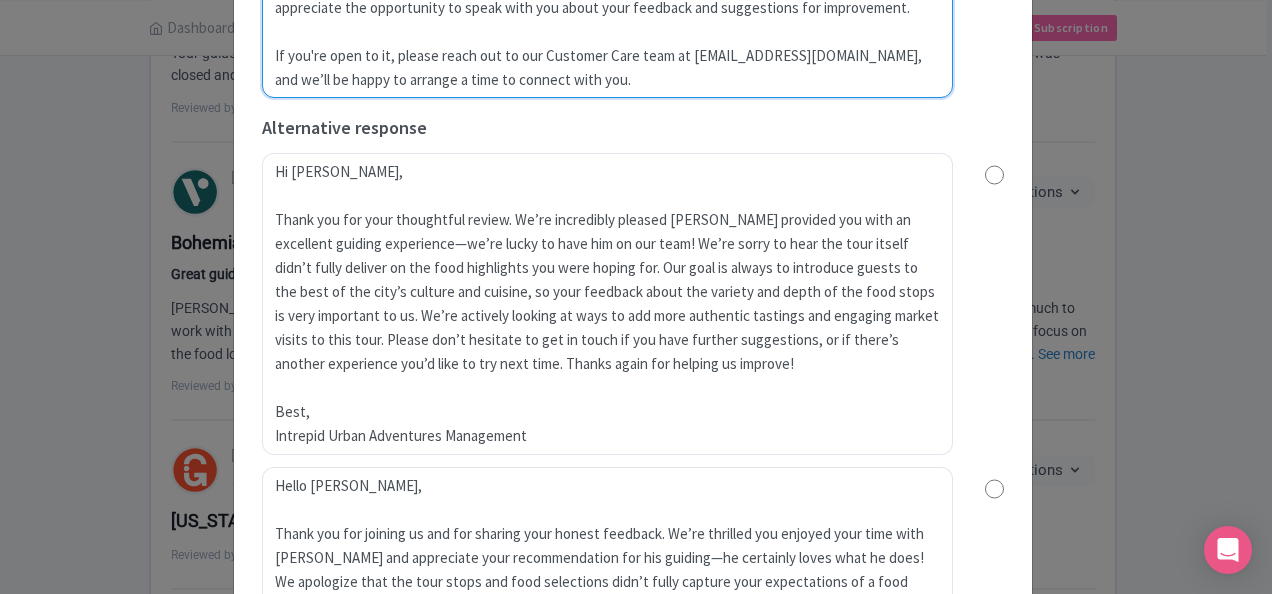 scroll, scrollTop: 904, scrollLeft: 0, axis: vertical 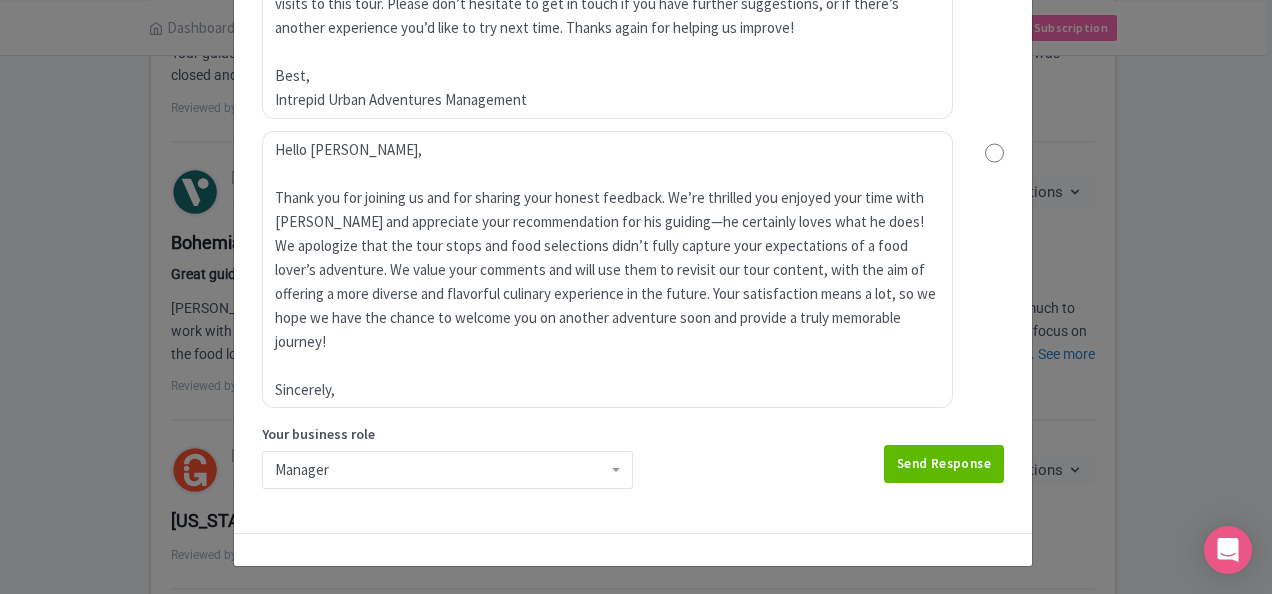 type on "Hi Tim - Thank you for taking the time to share your review. We’re pleased to hear that Alex was excellent and that you enjoyed the historic information he provided. We're sorry to learn that the overall tour experience was just okay and that the food aspect did not meet your expectations.
We strive to be as transparent as possible in our itineraries, clearly outlining the content and what is included. That said, we’re always looking for ways to enhance our customers' experiences, and we’d really appreciate the opportunity to speak with you about your feedback and suggestions for improvement.
If you're open to it, please reach out to our Customer Care team at customercare@intrepidtravel.com, and we’ll be happy to arrange a time to connect with you." 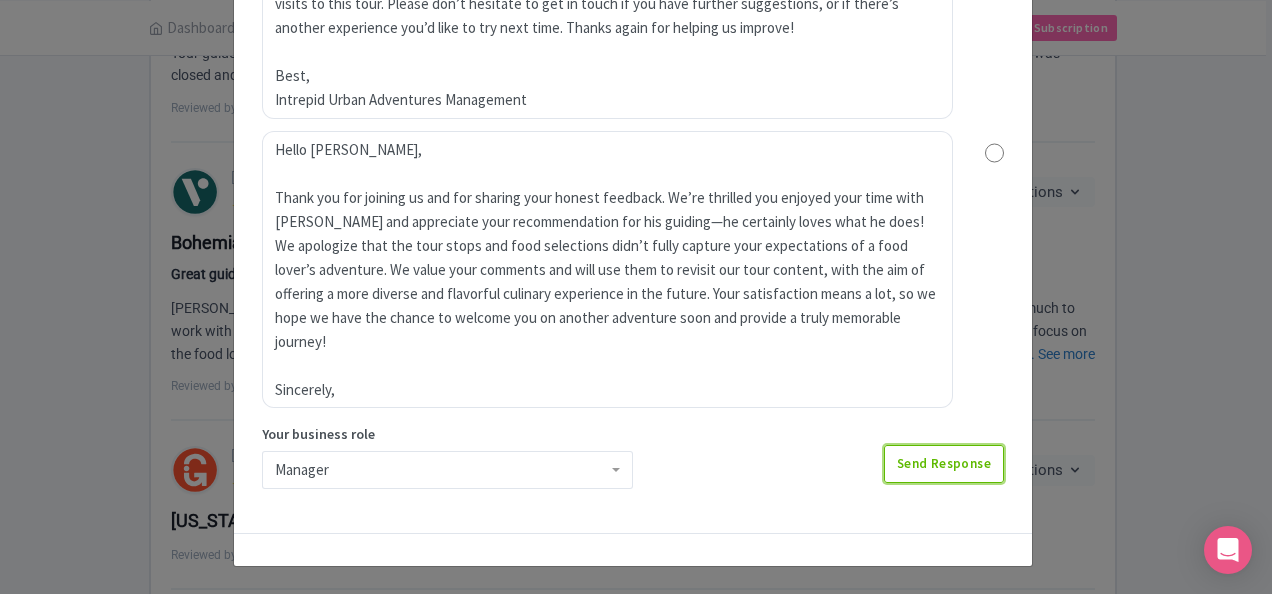 click on "Send Response" at bounding box center (944, 464) 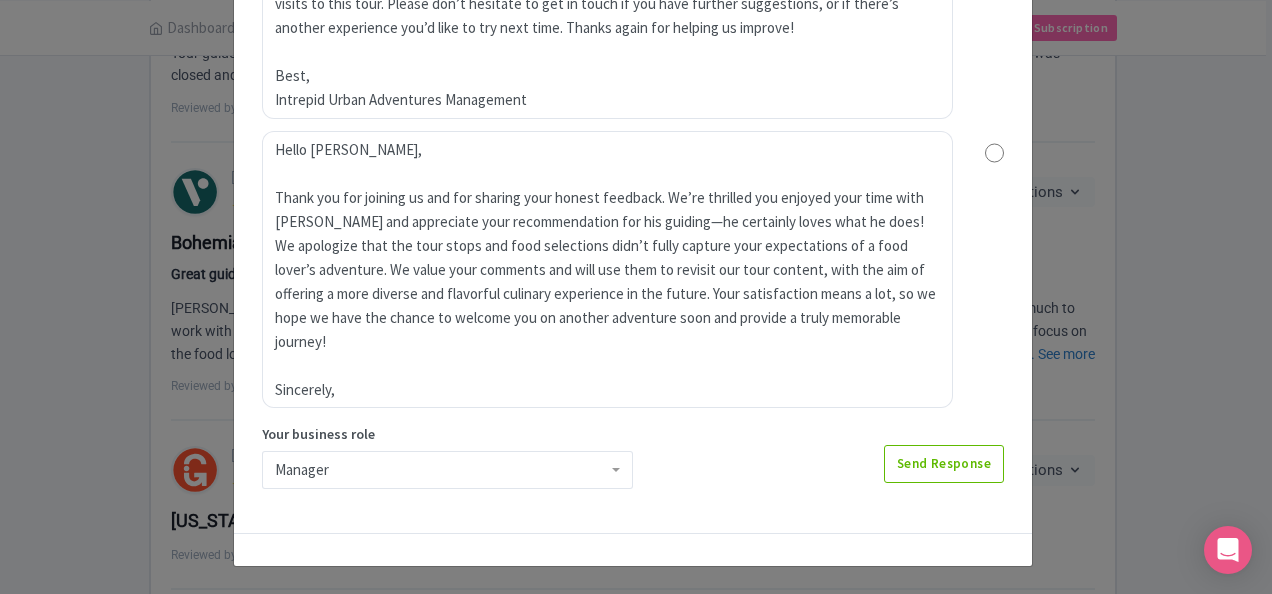 scroll, scrollTop: 0, scrollLeft: 0, axis: both 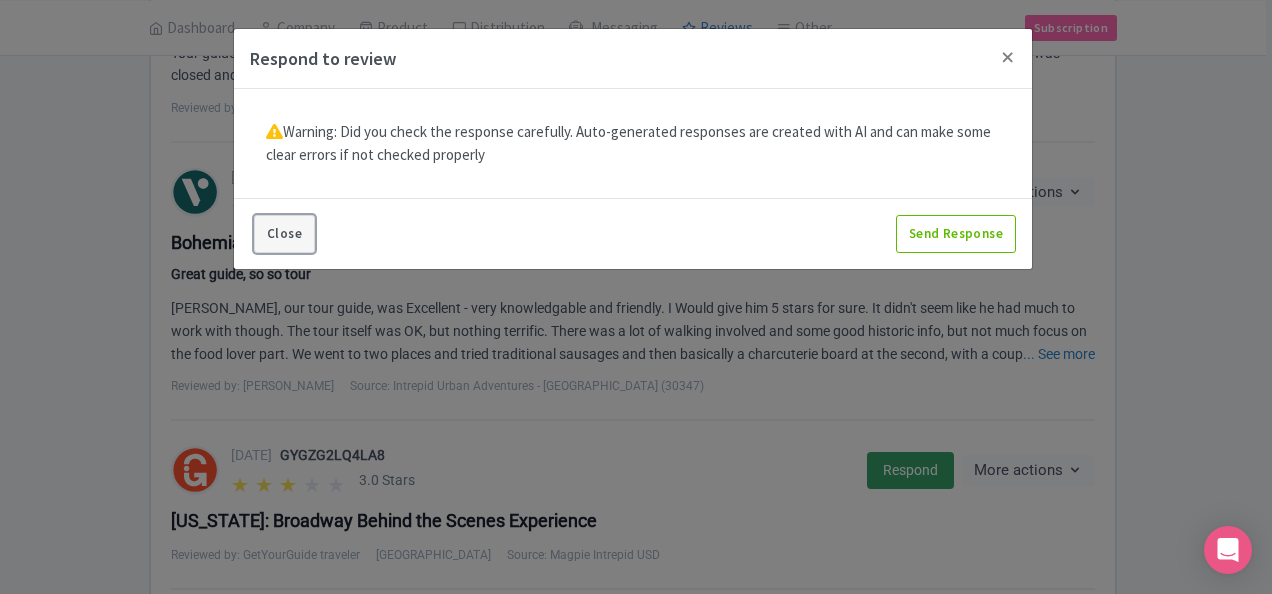 click on "Close" at bounding box center (284, 234) 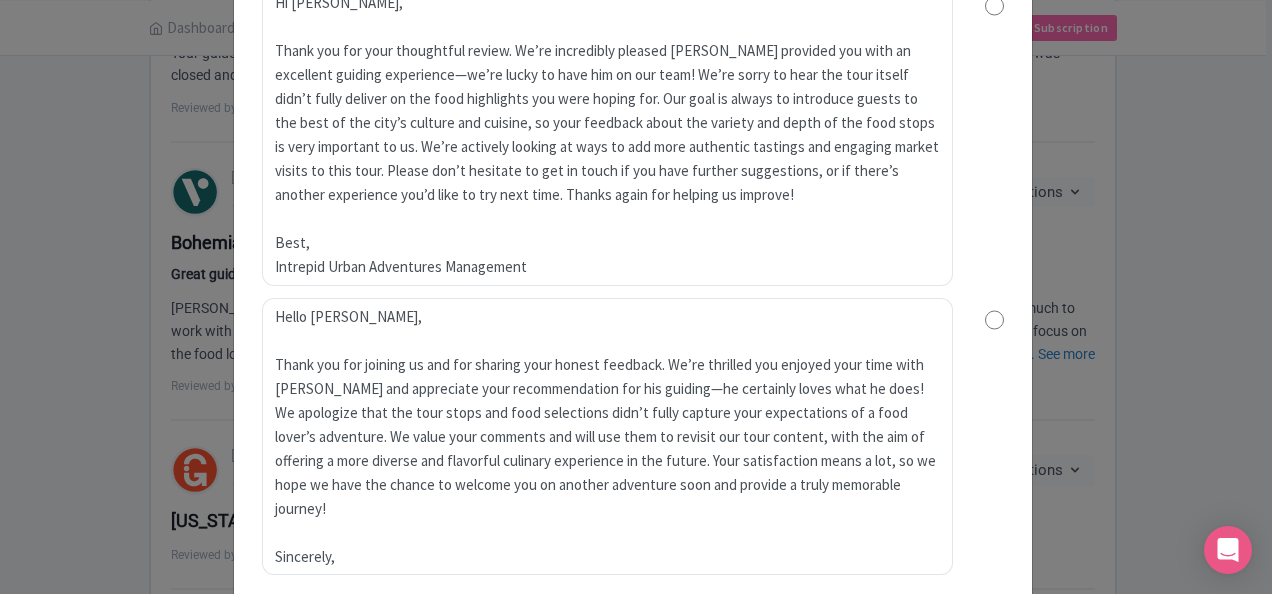 scroll, scrollTop: 904, scrollLeft: 0, axis: vertical 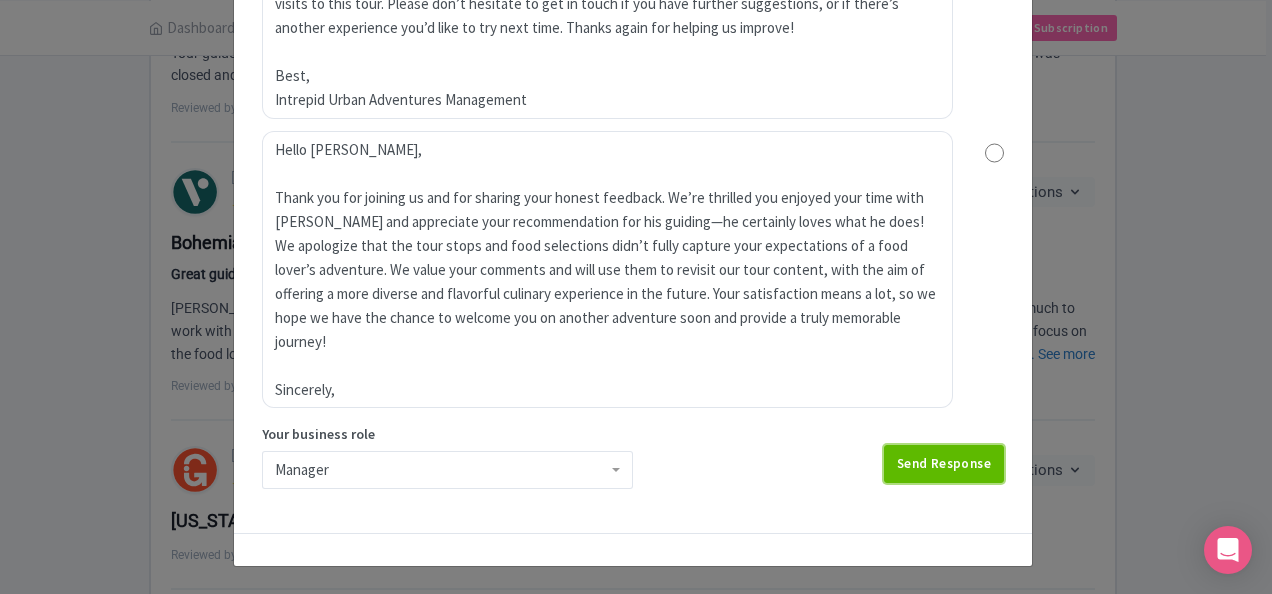 click on "Send Response" at bounding box center [944, 464] 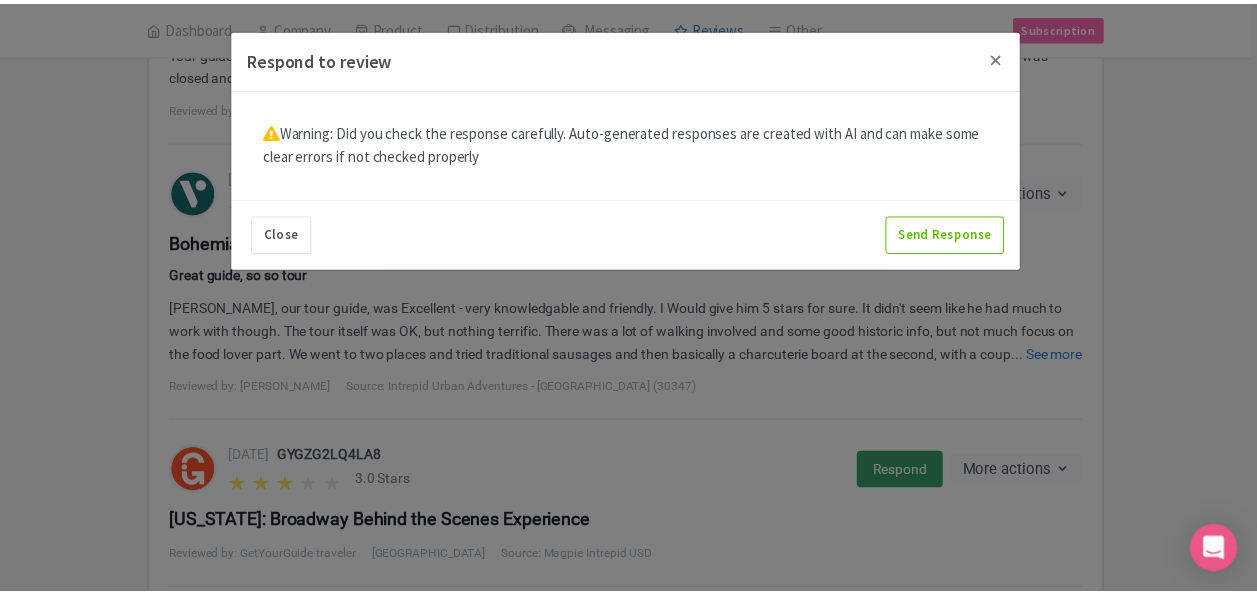 scroll, scrollTop: 0, scrollLeft: 0, axis: both 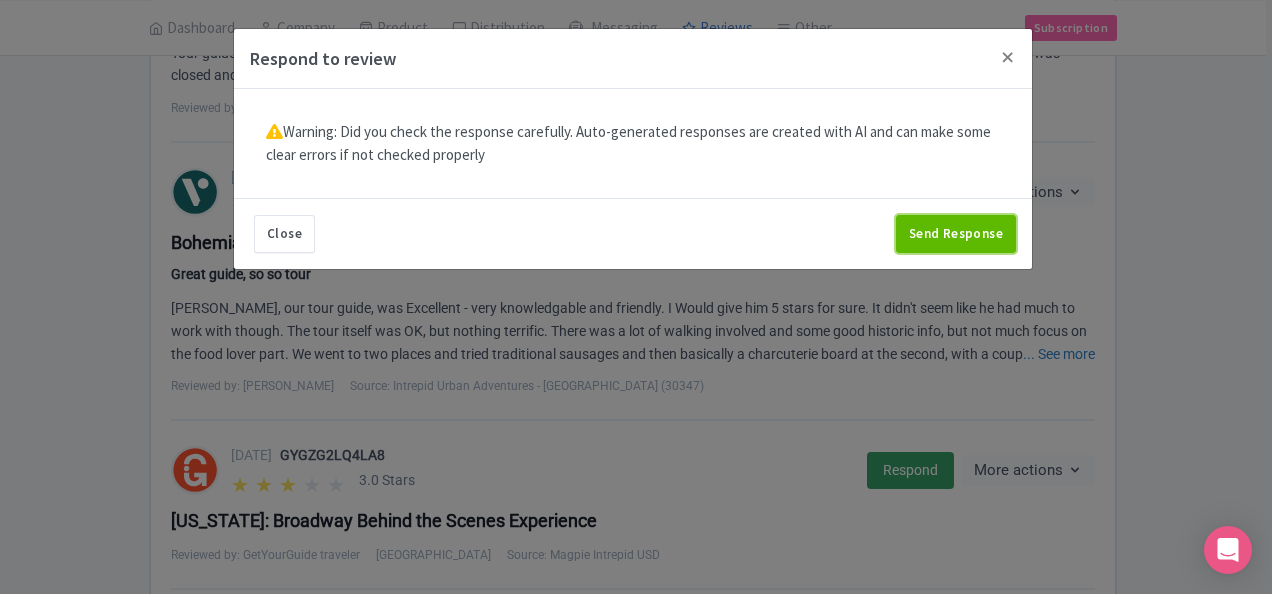 click on "Send Response" at bounding box center [956, 234] 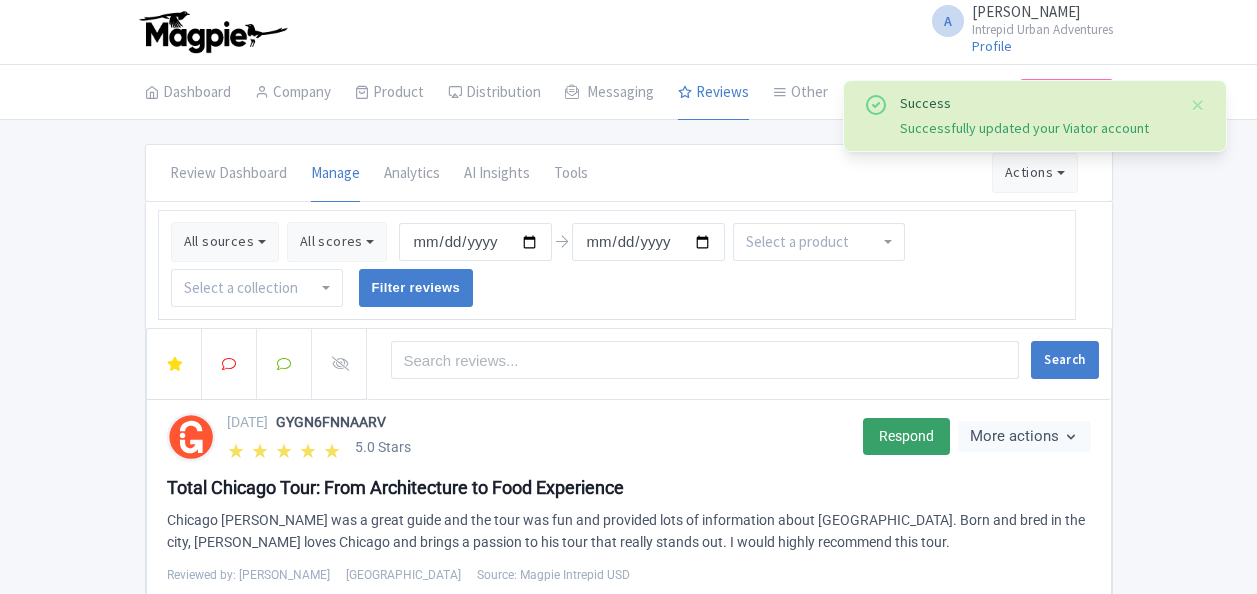 scroll, scrollTop: 100, scrollLeft: 0, axis: vertical 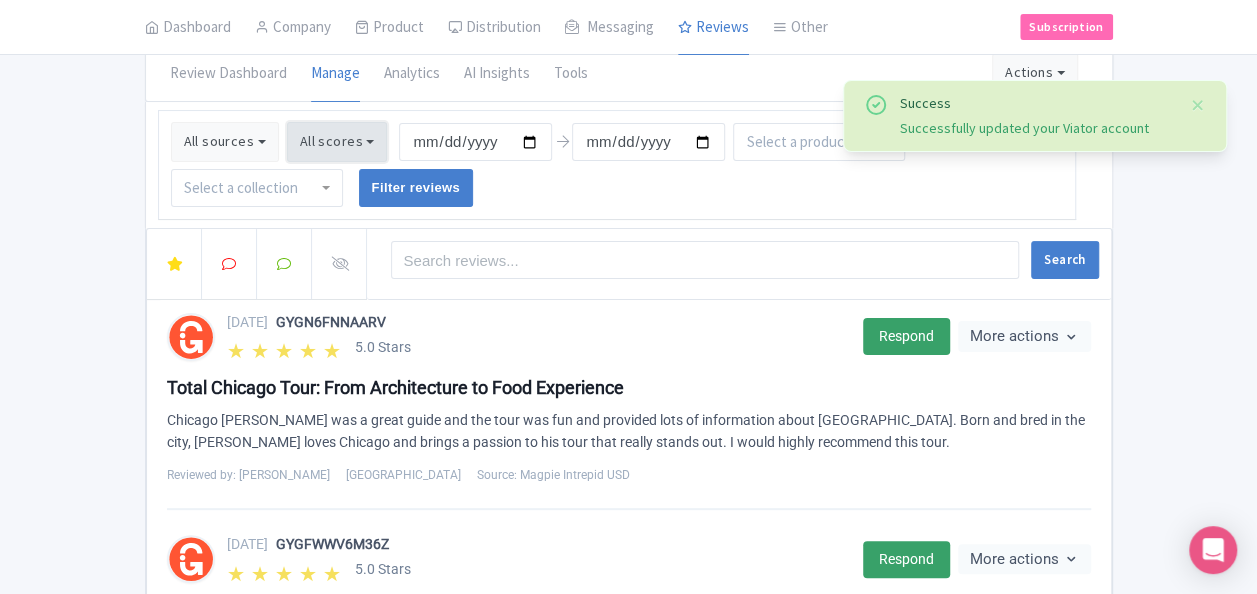 click on "All scores" at bounding box center [337, 142] 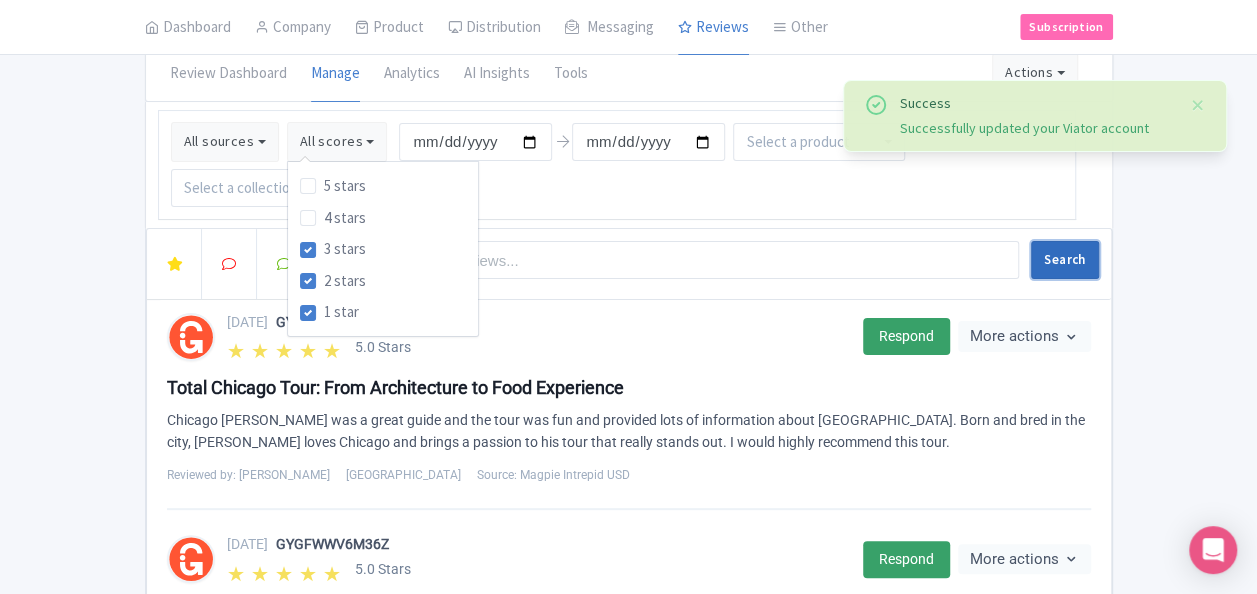 click on "Search" at bounding box center [1064, 260] 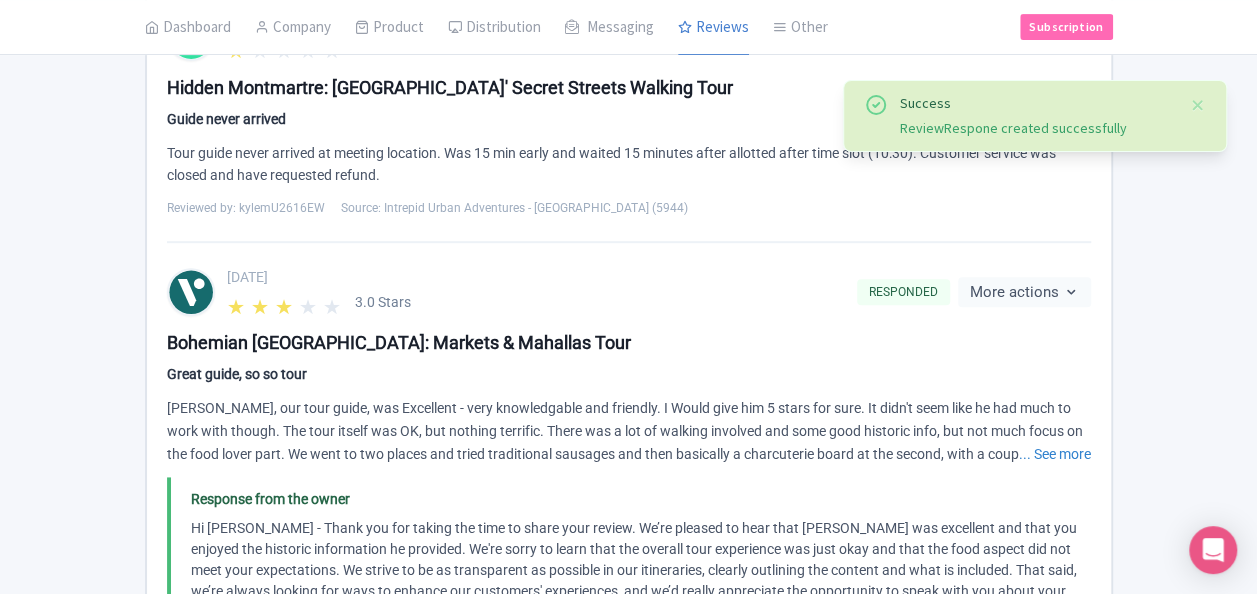 scroll, scrollTop: 500, scrollLeft: 0, axis: vertical 